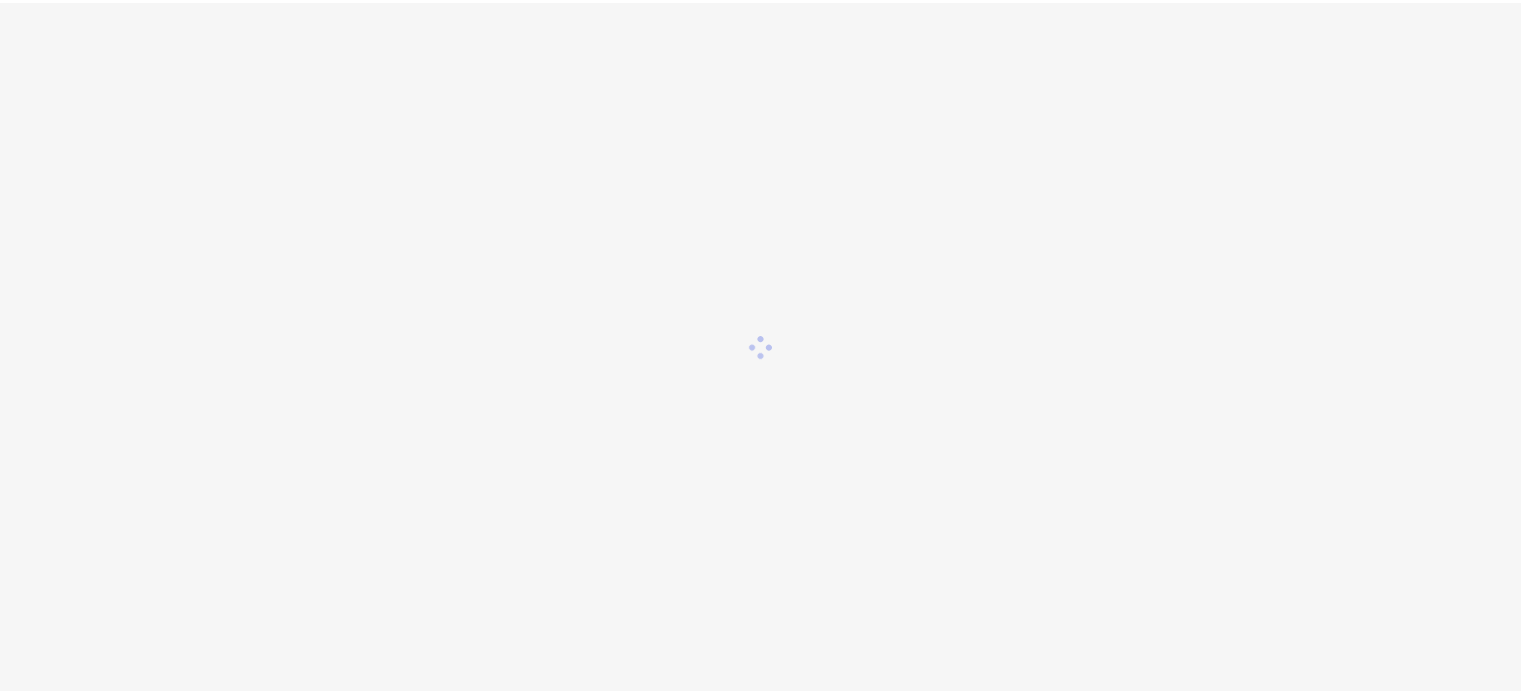 scroll, scrollTop: 0, scrollLeft: 0, axis: both 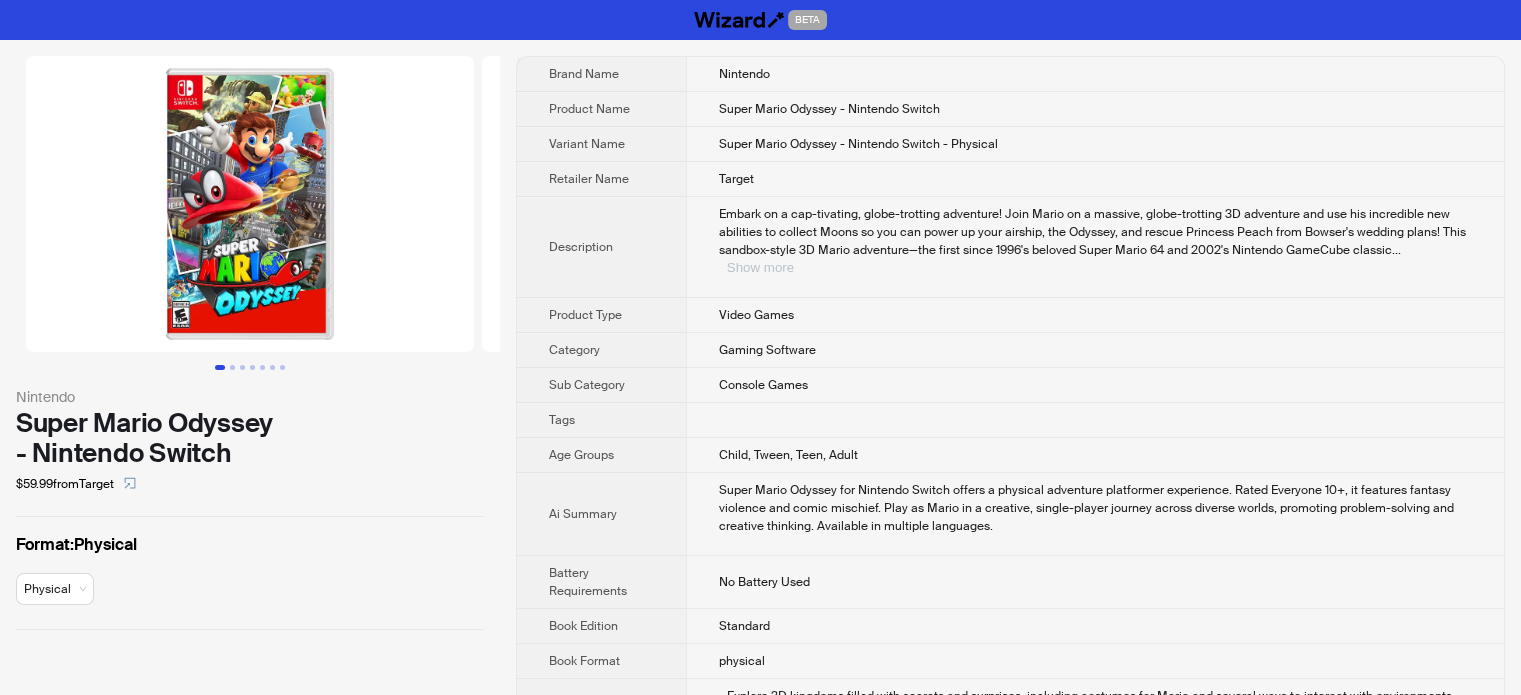 click on "Show more" at bounding box center [760, 267] 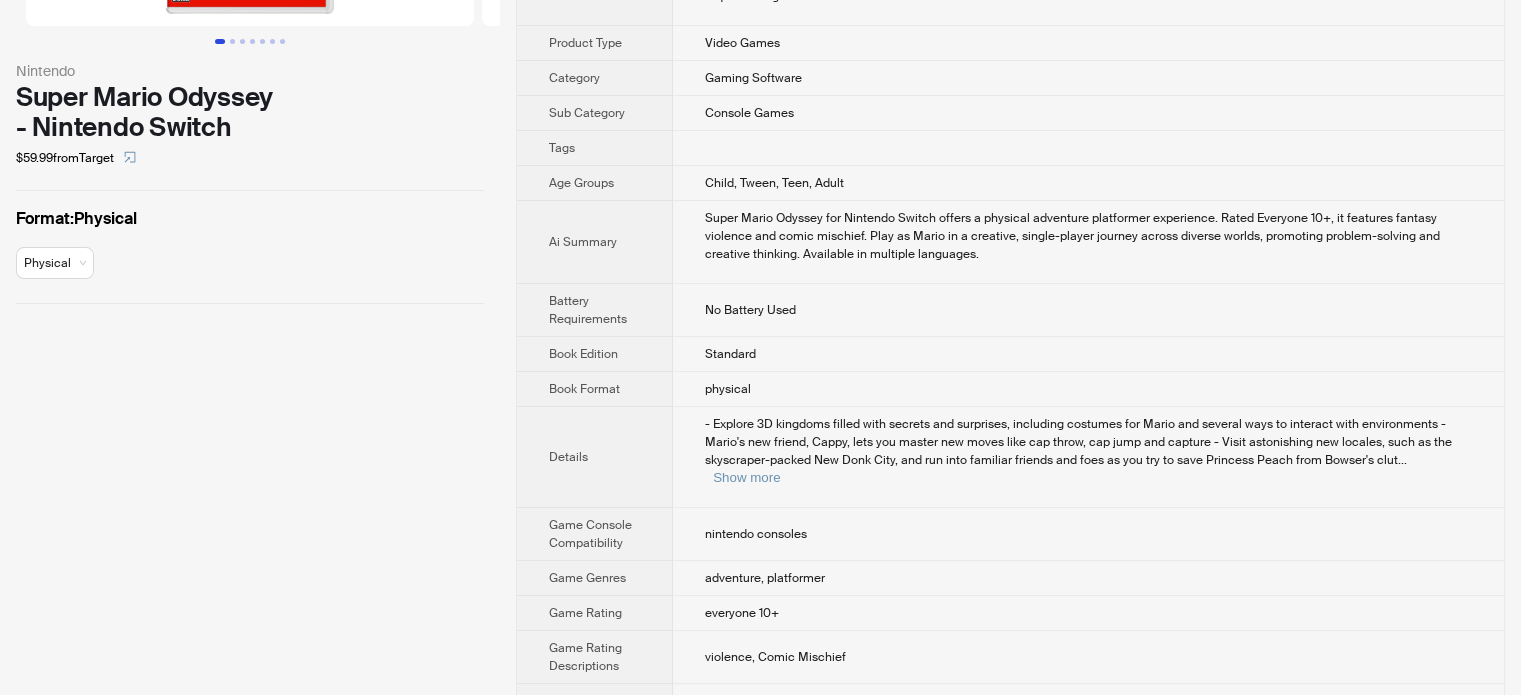 scroll, scrollTop: 330, scrollLeft: 0, axis: vertical 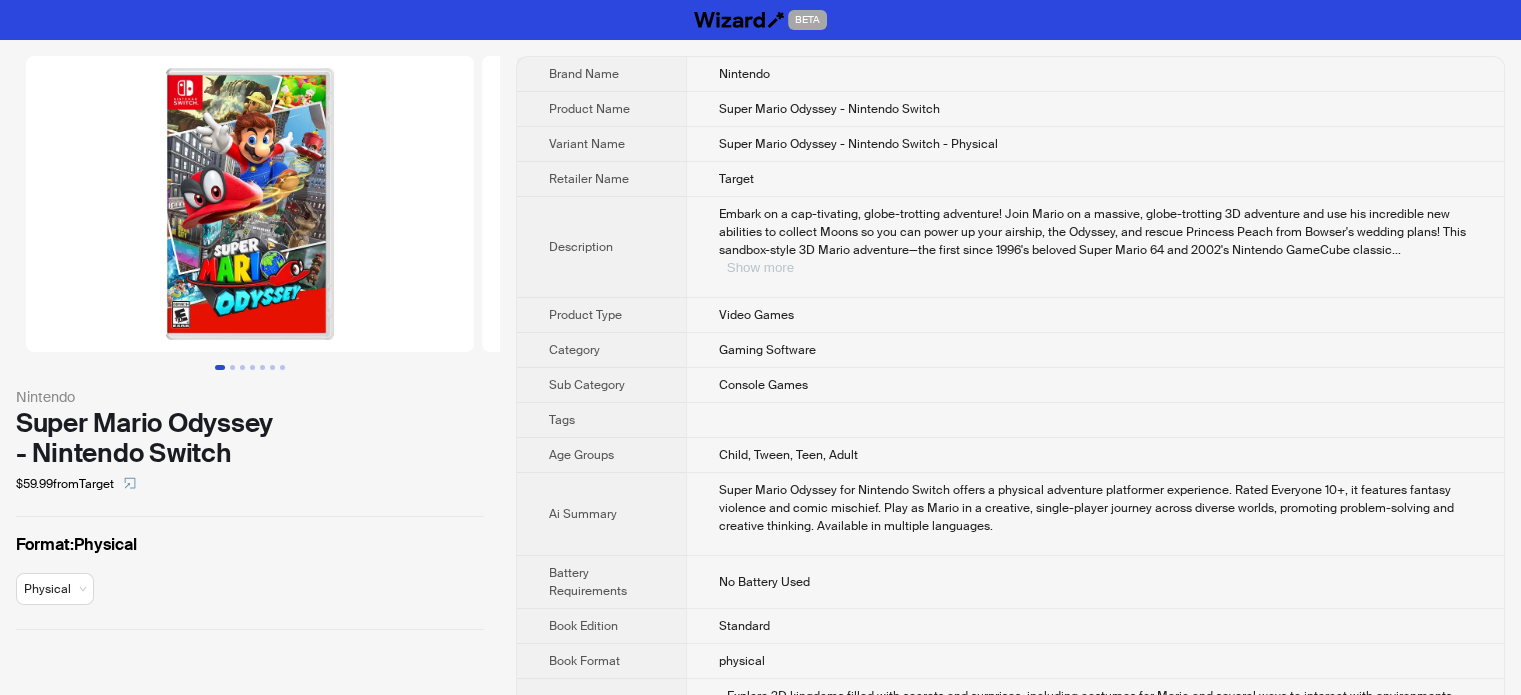 click on "Show more" at bounding box center [760, 267] 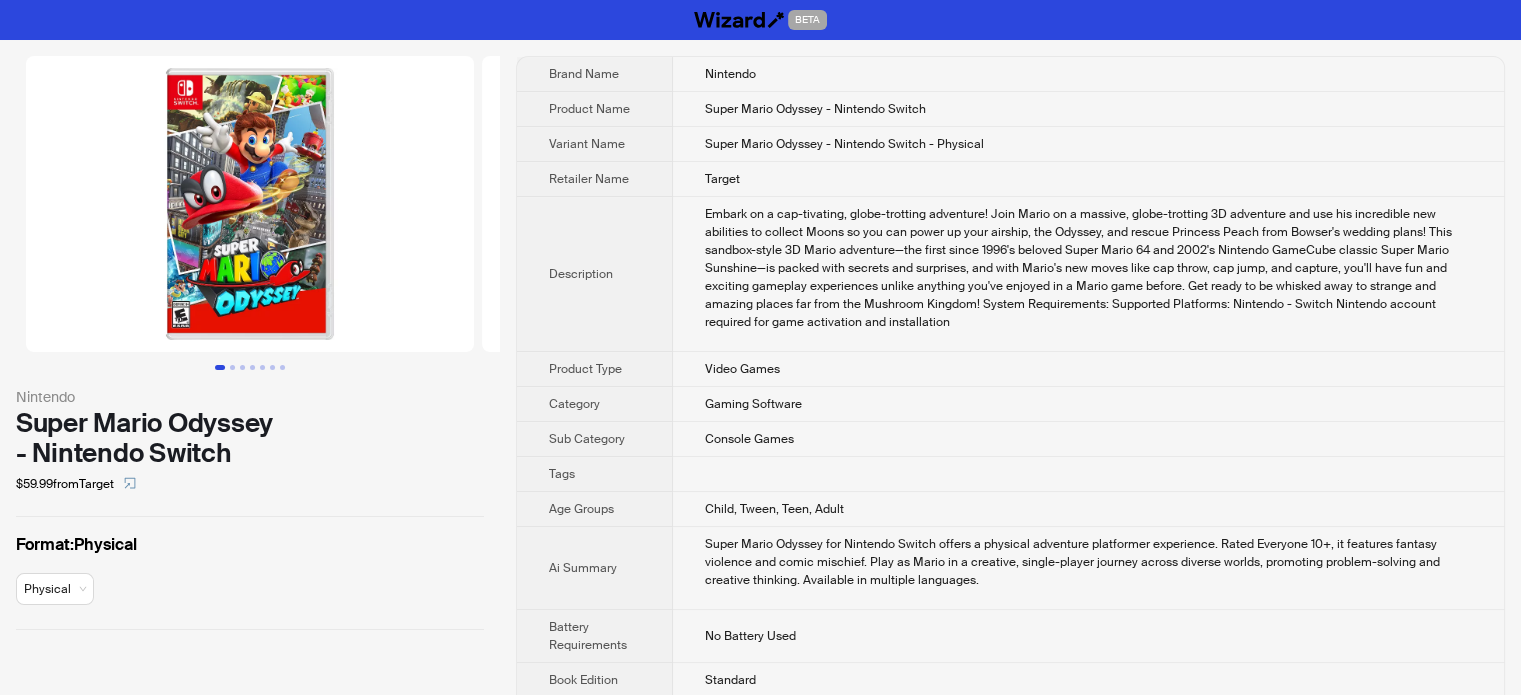 click at bounding box center (250, 204) 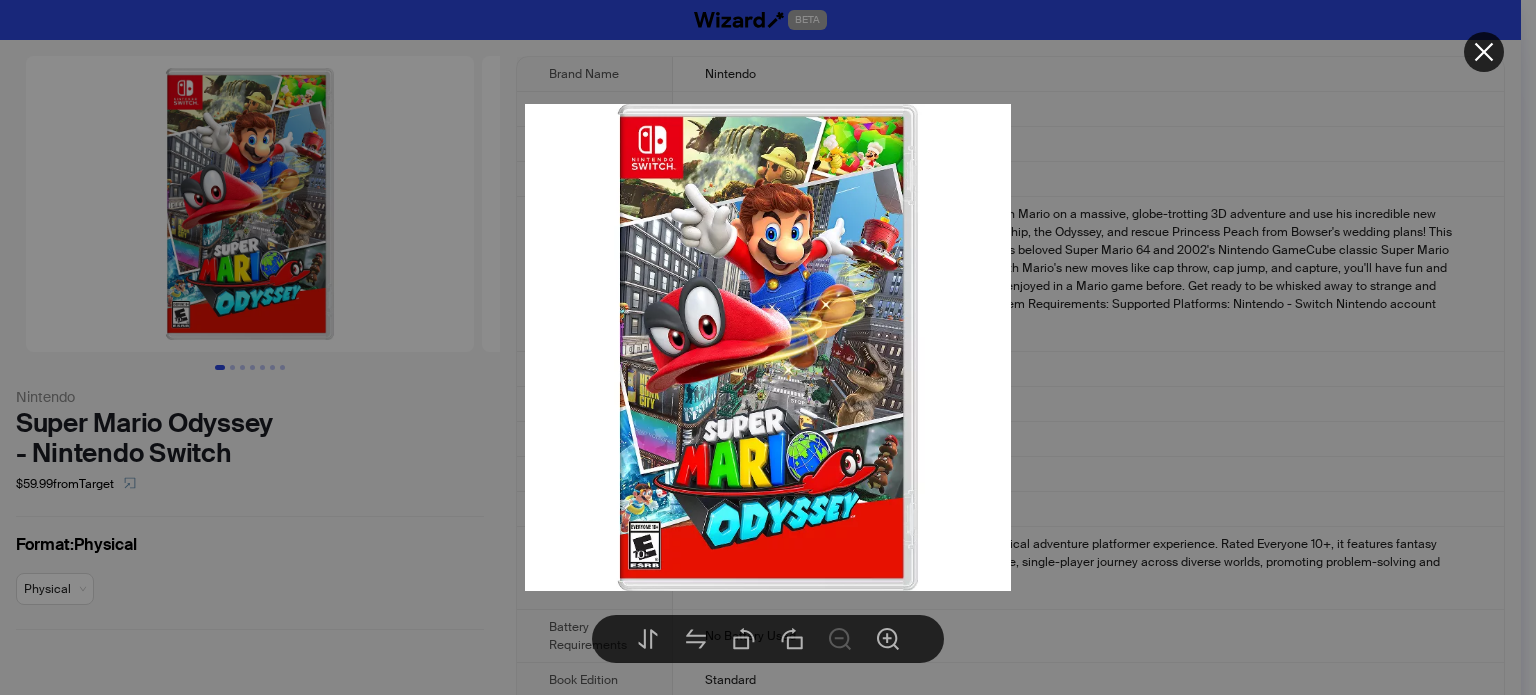 click at bounding box center (768, 347) 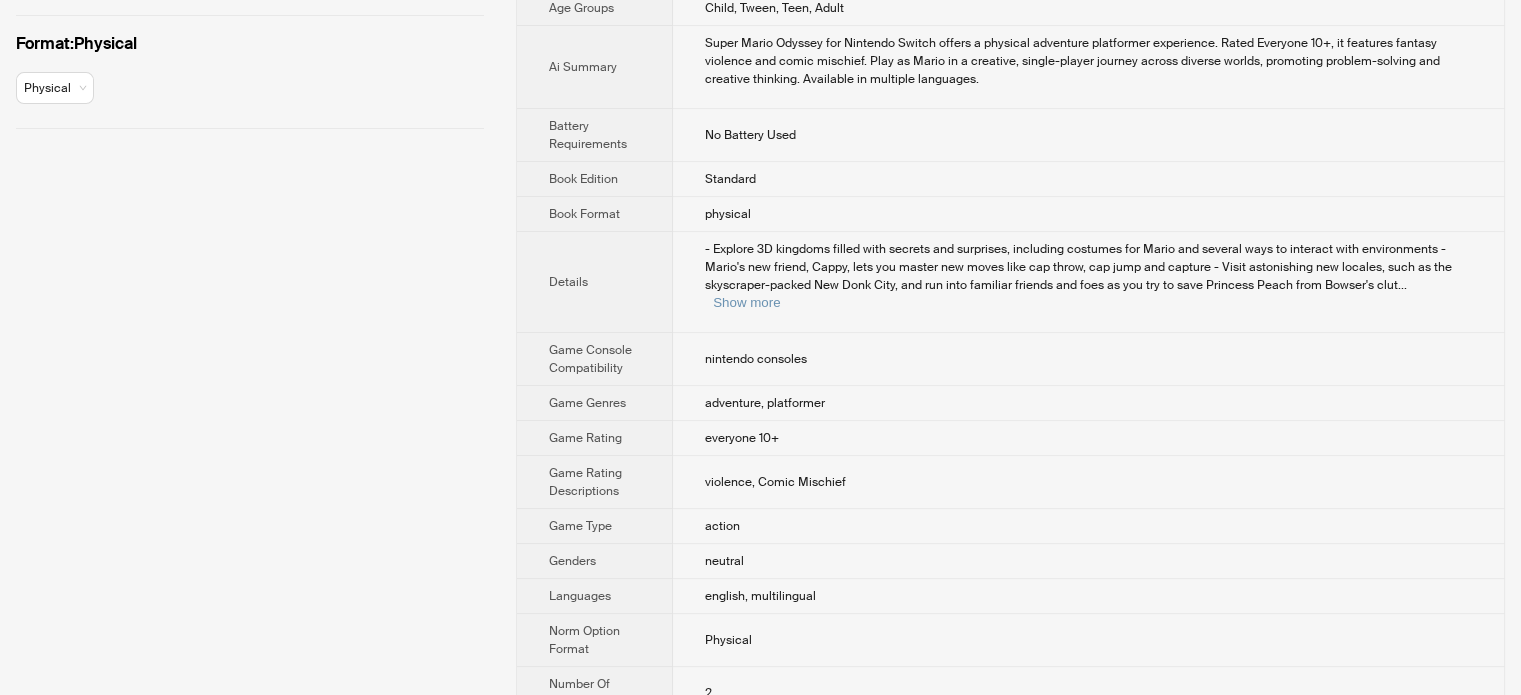 scroll, scrollTop: 508, scrollLeft: 0, axis: vertical 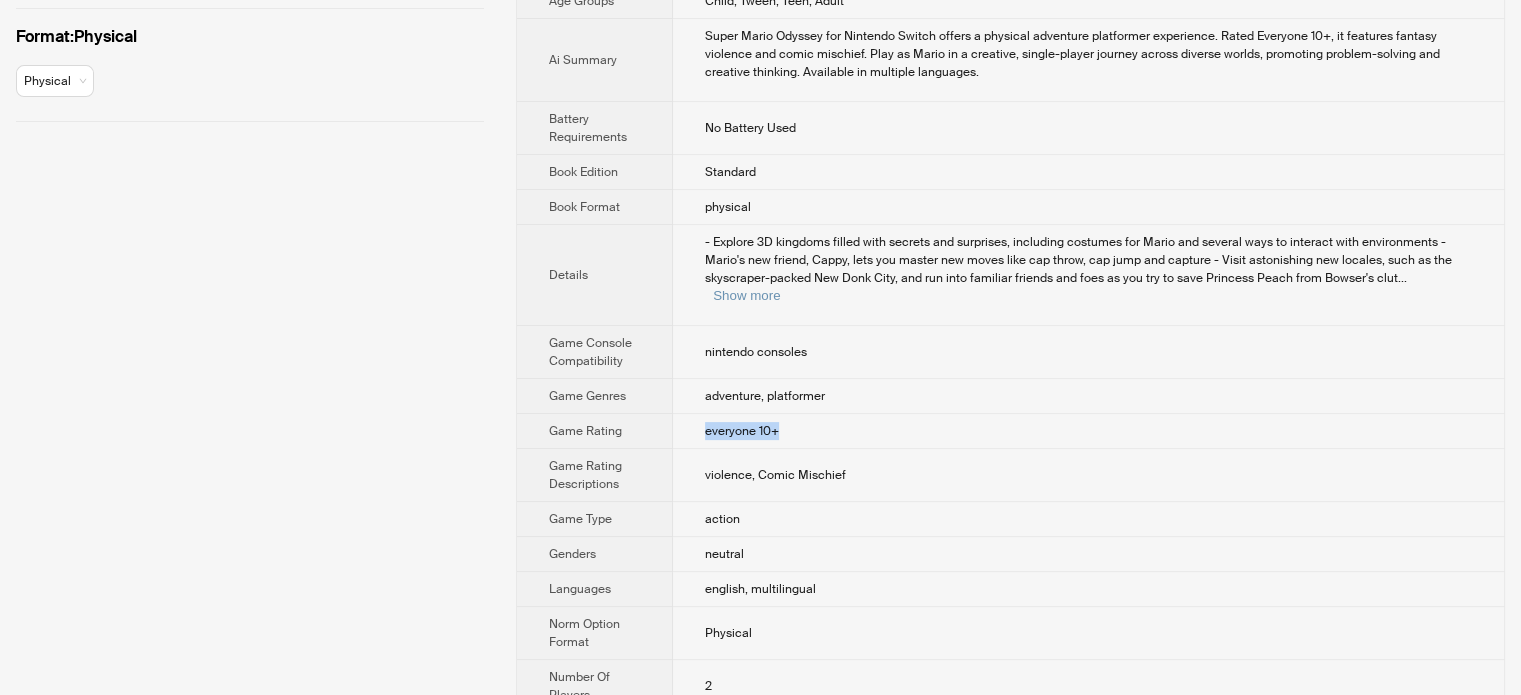 drag, startPoint x: 785, startPoint y: 407, endPoint x: 668, endPoint y: 411, distance: 117.06836 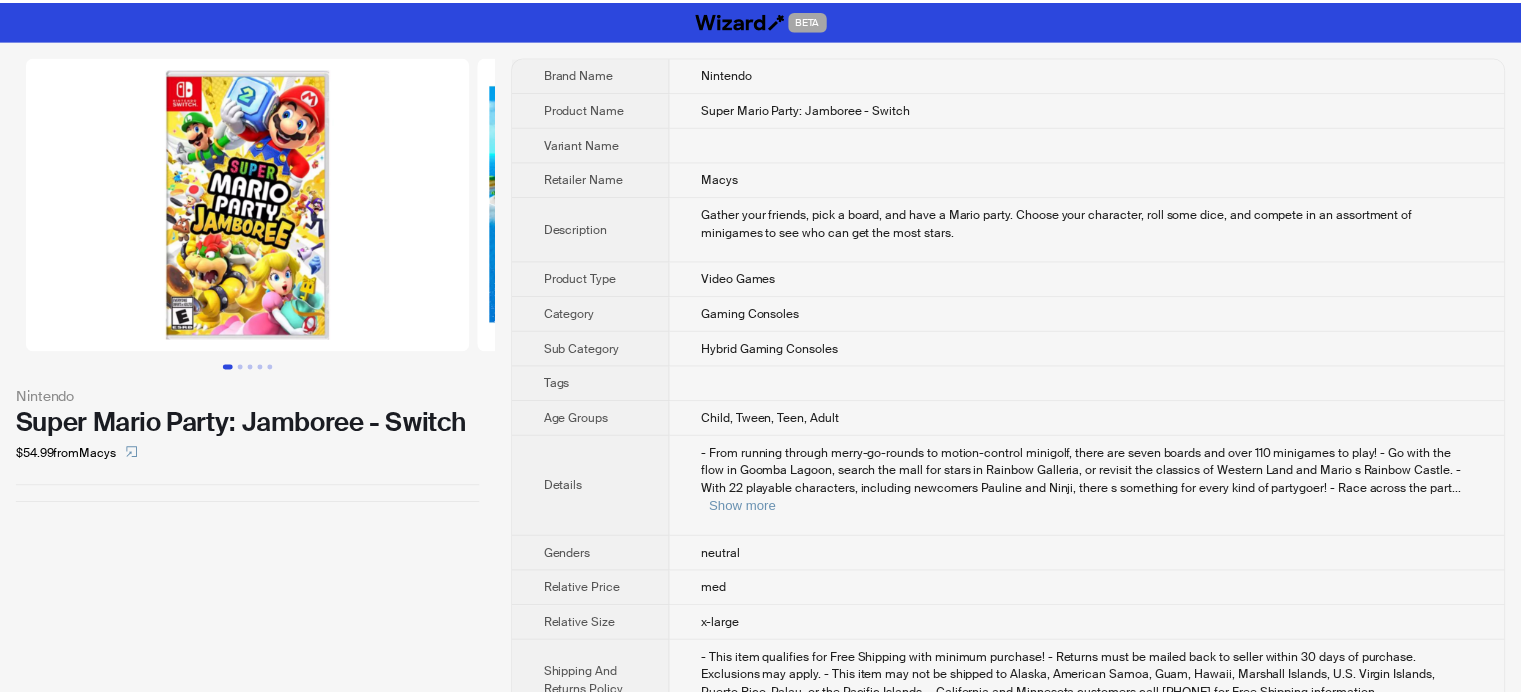 scroll, scrollTop: 0, scrollLeft: 0, axis: both 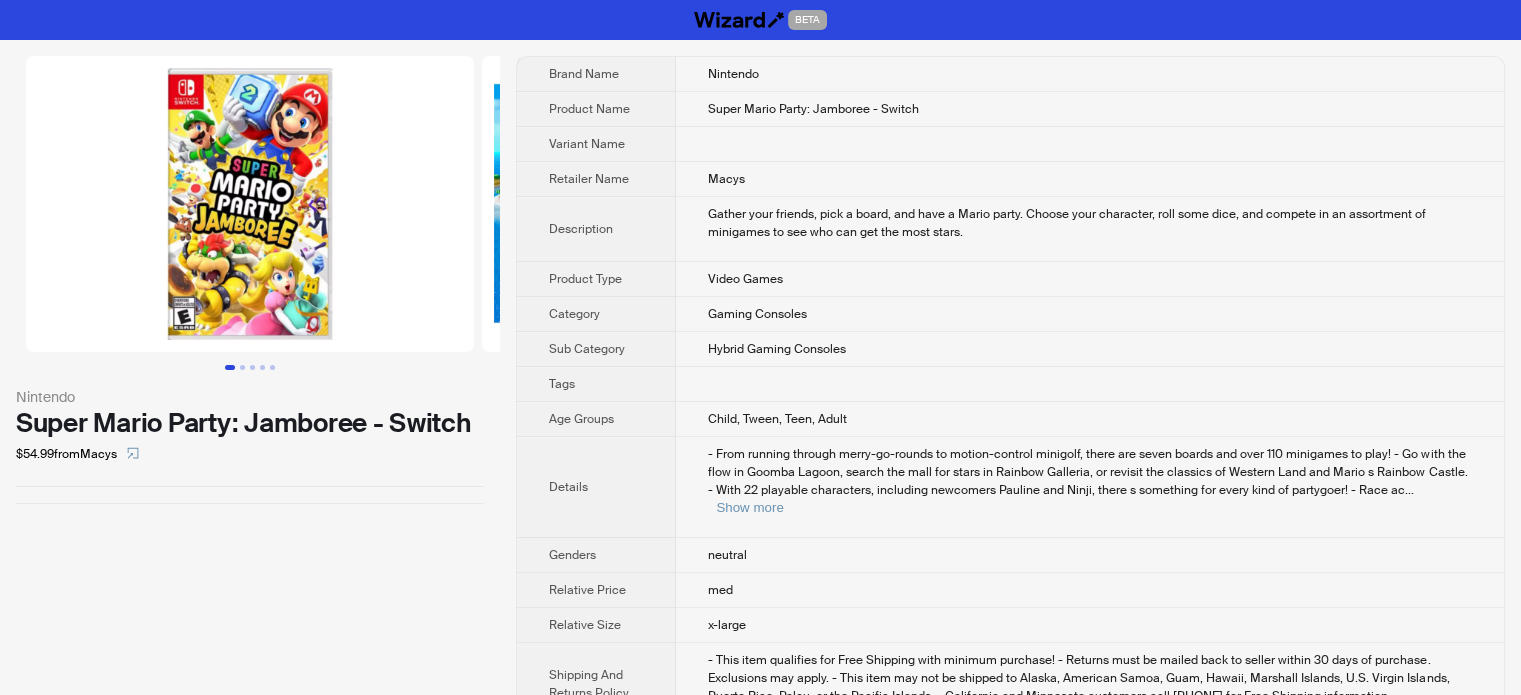 click at bounding box center [250, 204] 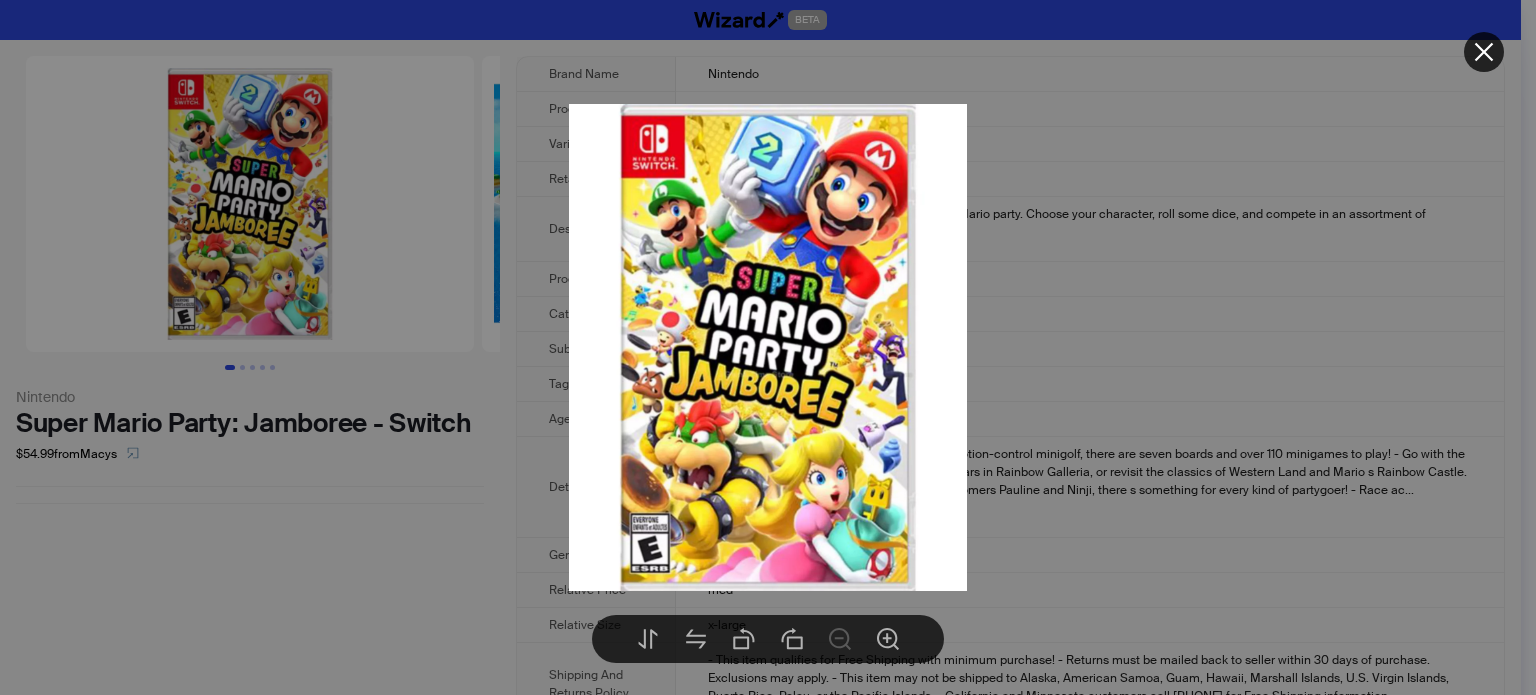 click at bounding box center (1484, 52) 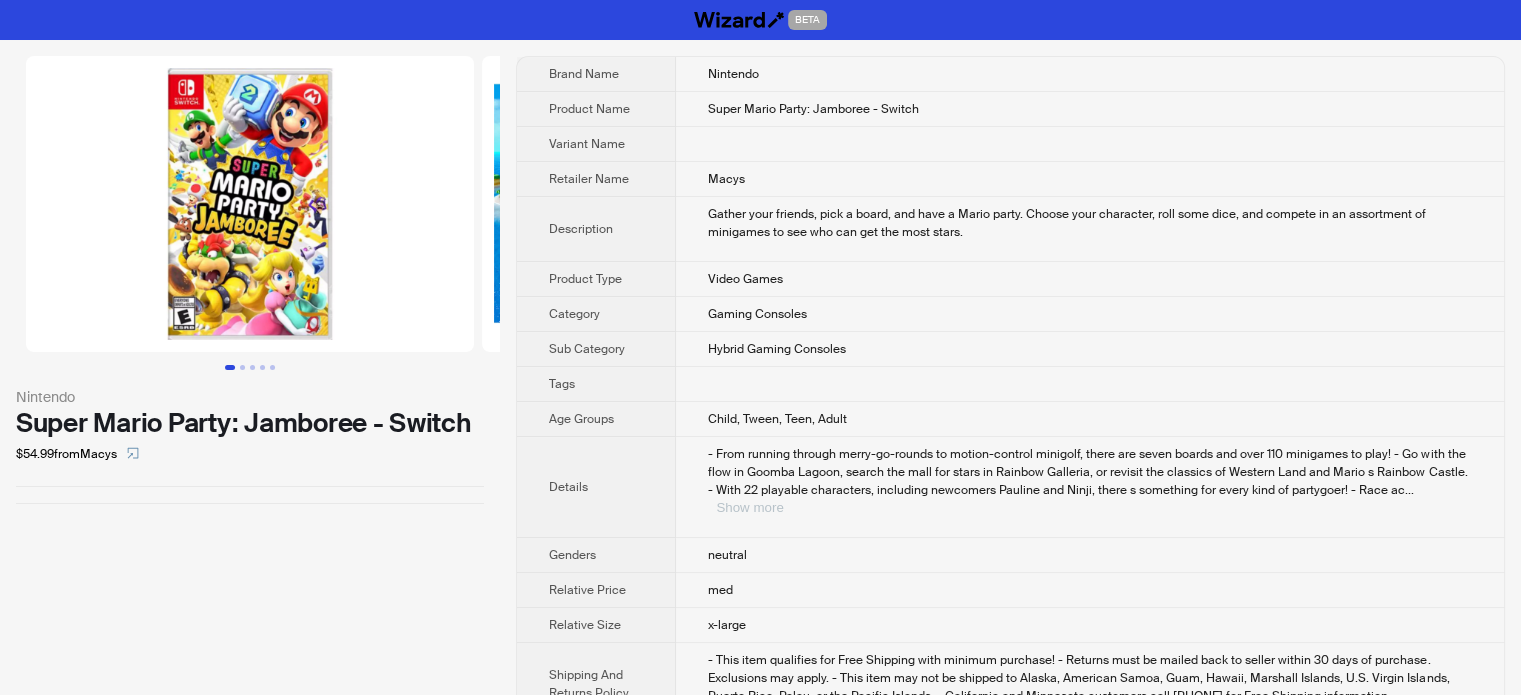 click on "Show more" at bounding box center (749, 507) 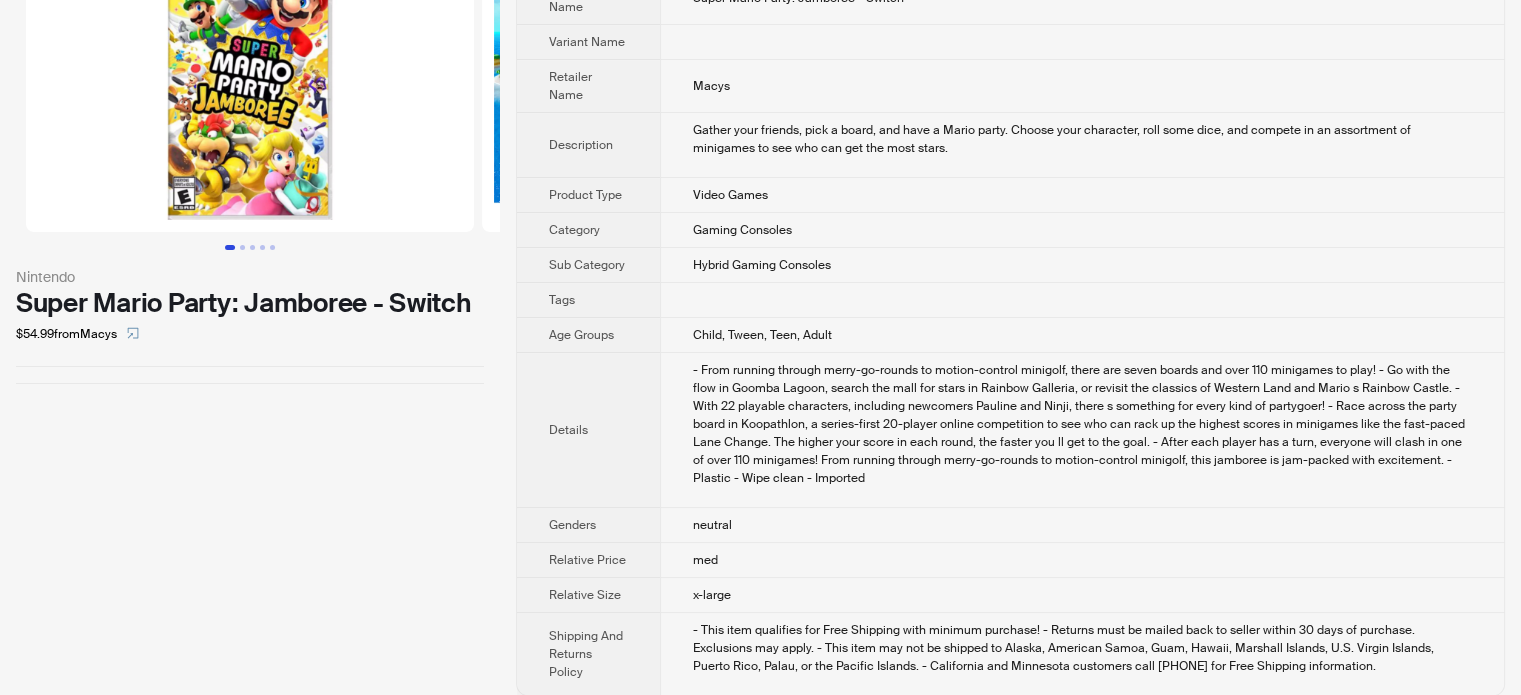 scroll, scrollTop: 133, scrollLeft: 0, axis: vertical 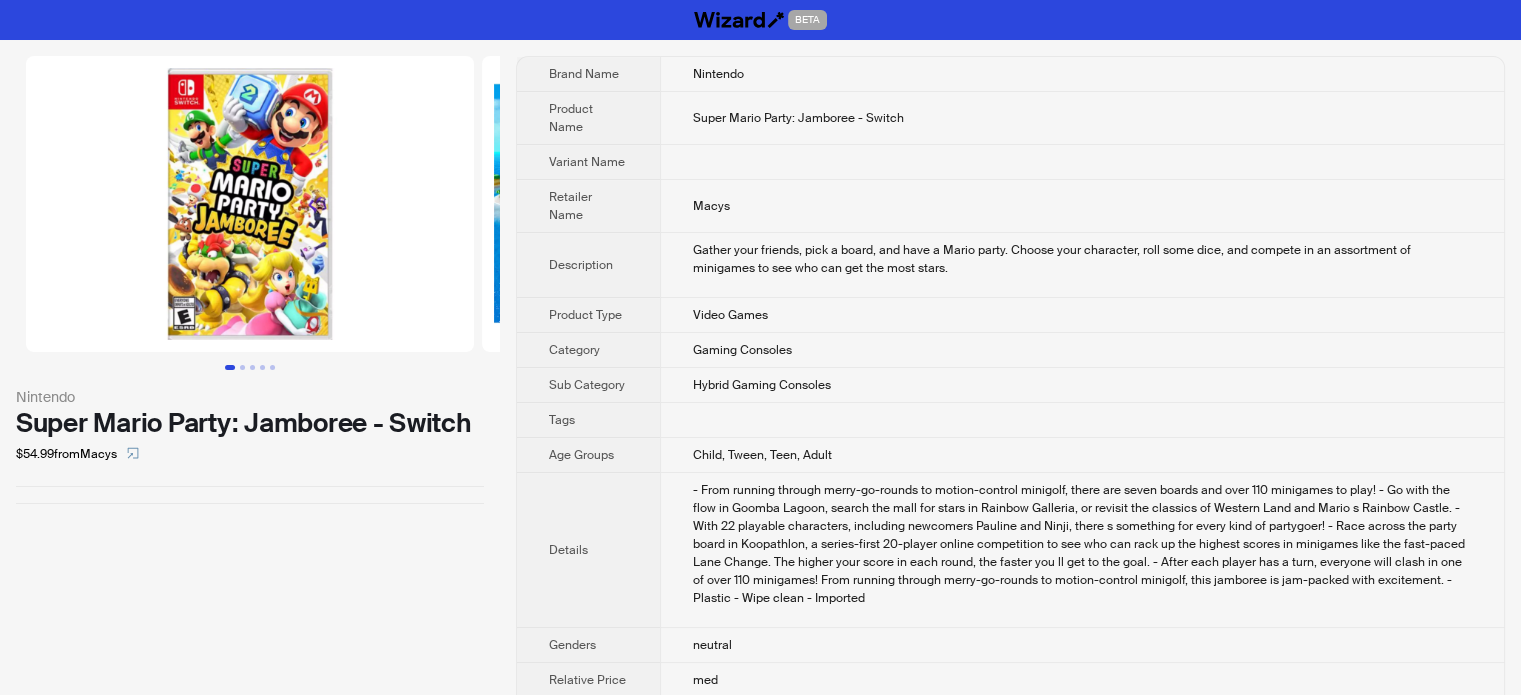 click at bounding box center [250, 204] 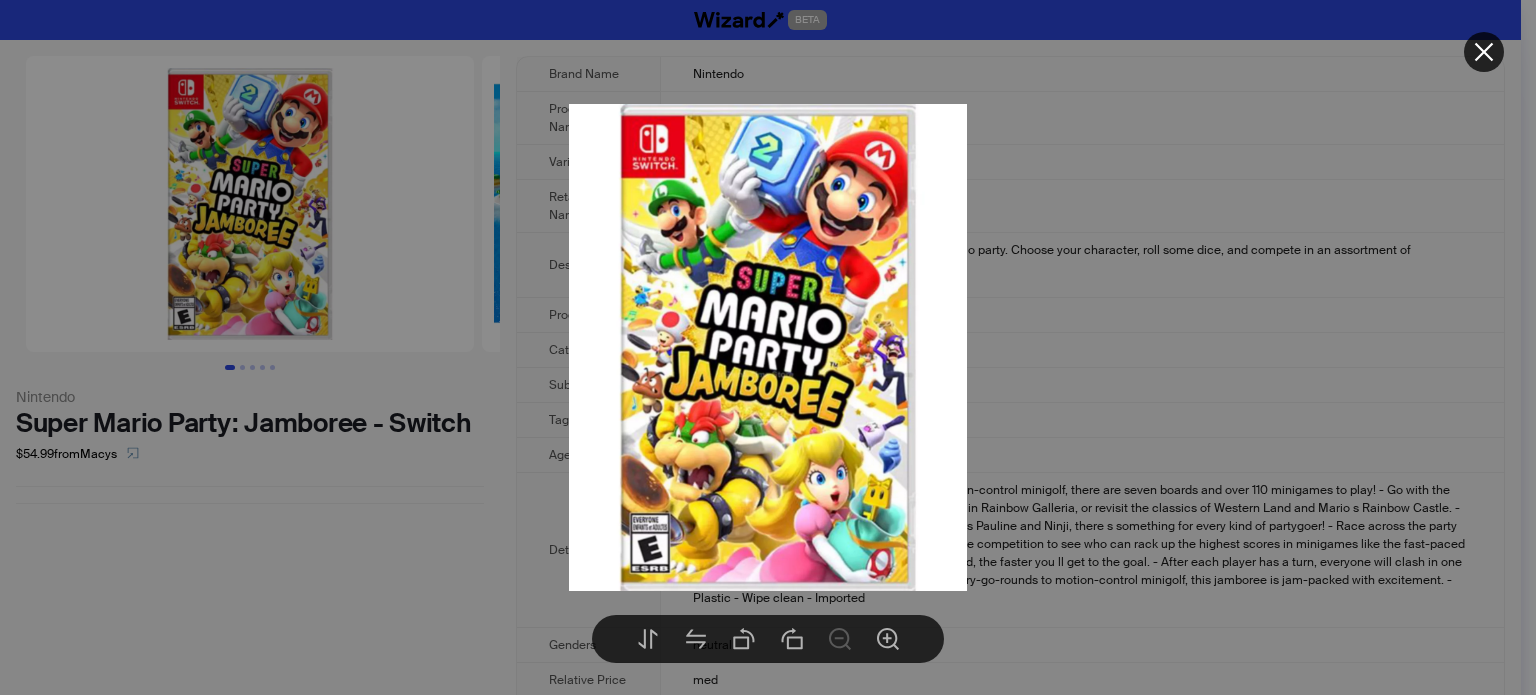 click at bounding box center (768, 347) 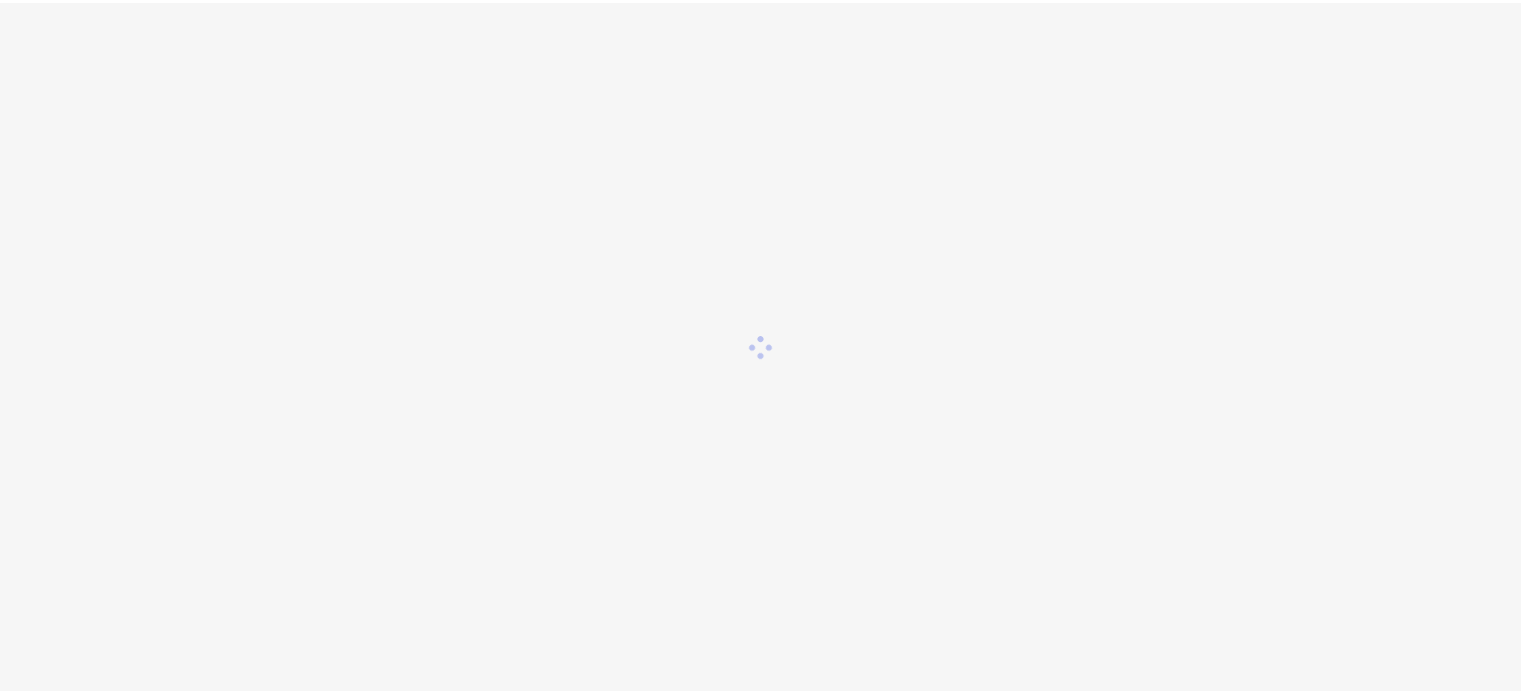 scroll, scrollTop: 0, scrollLeft: 0, axis: both 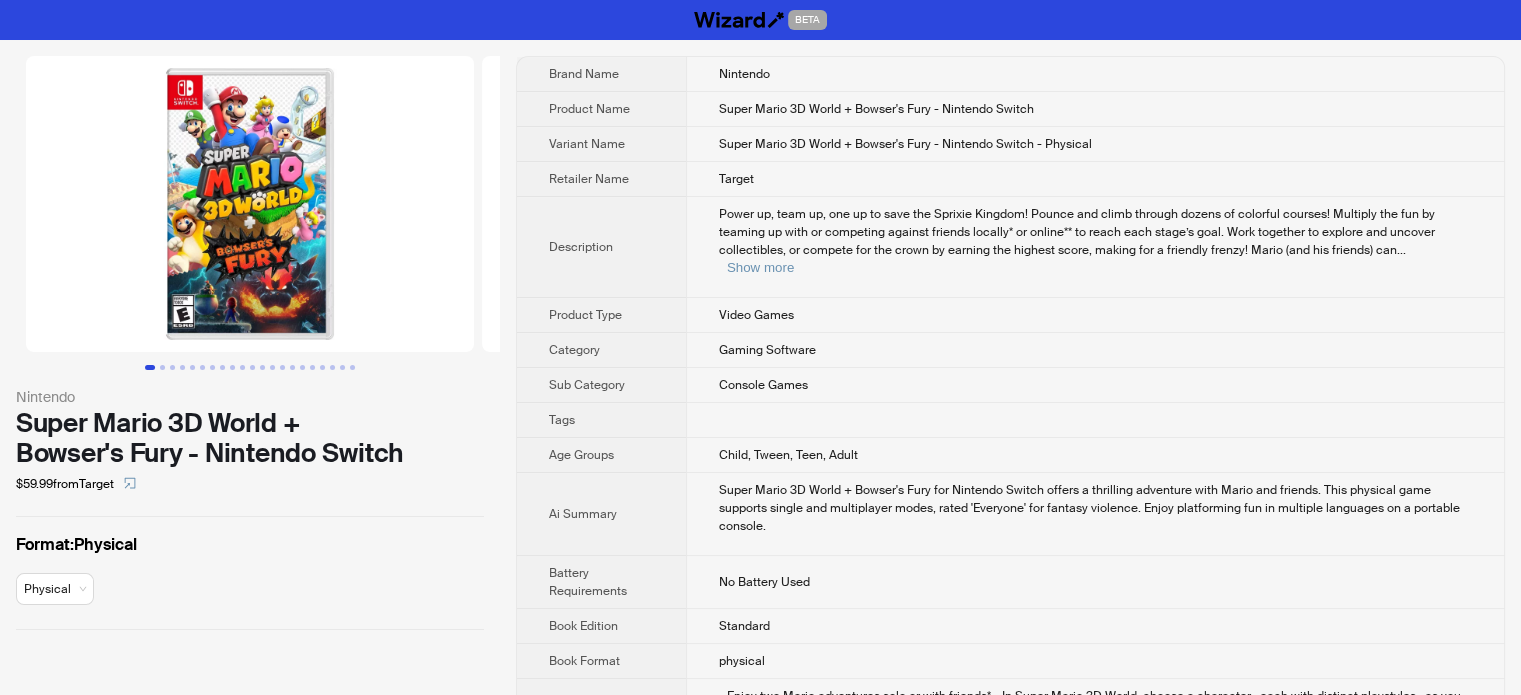 click at bounding box center (250, 204) 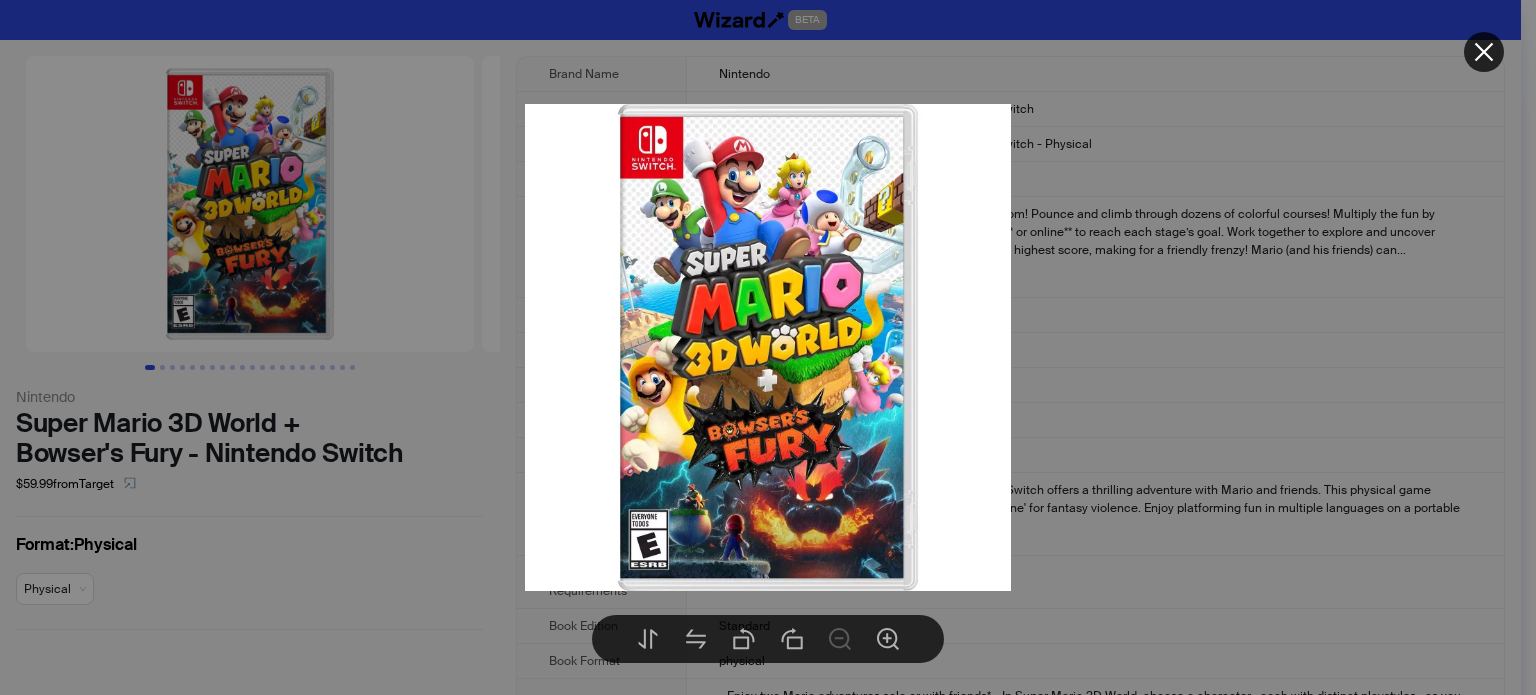 click 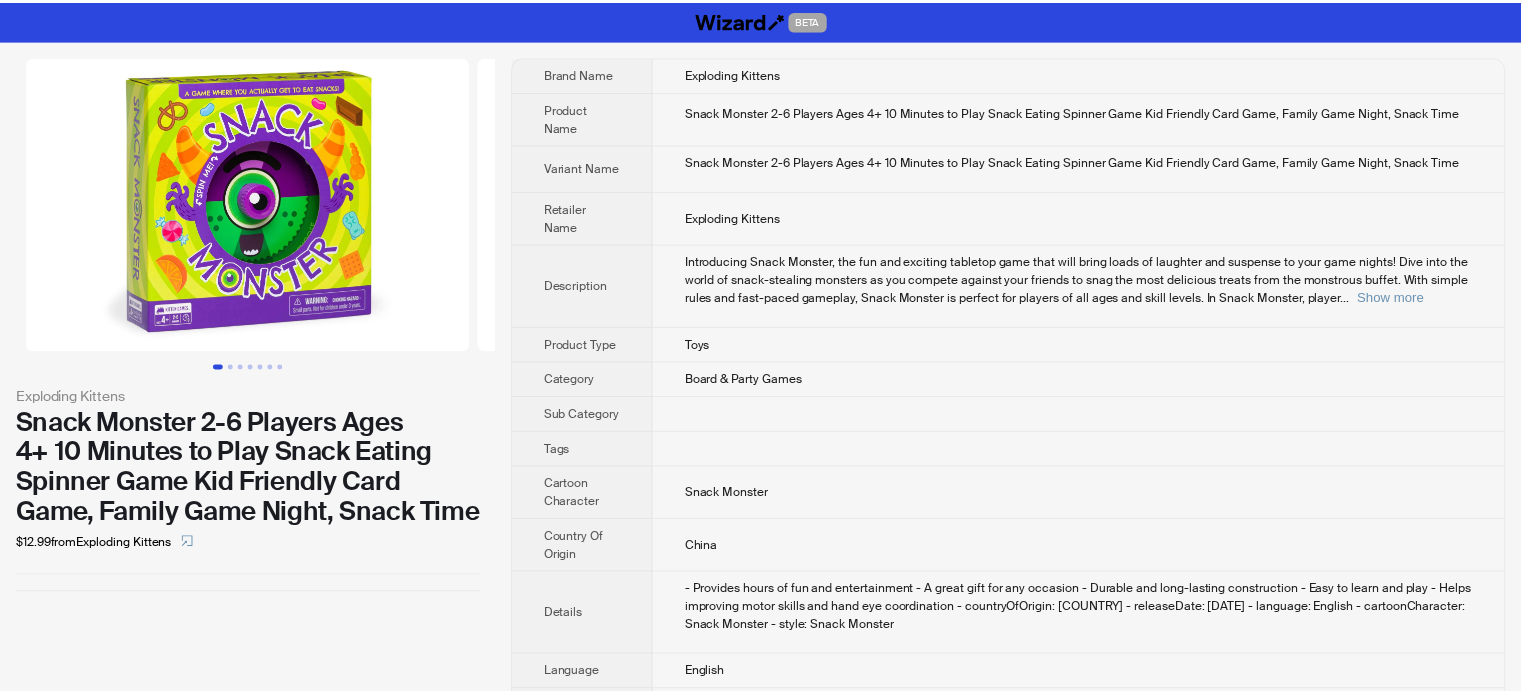 scroll, scrollTop: 0, scrollLeft: 0, axis: both 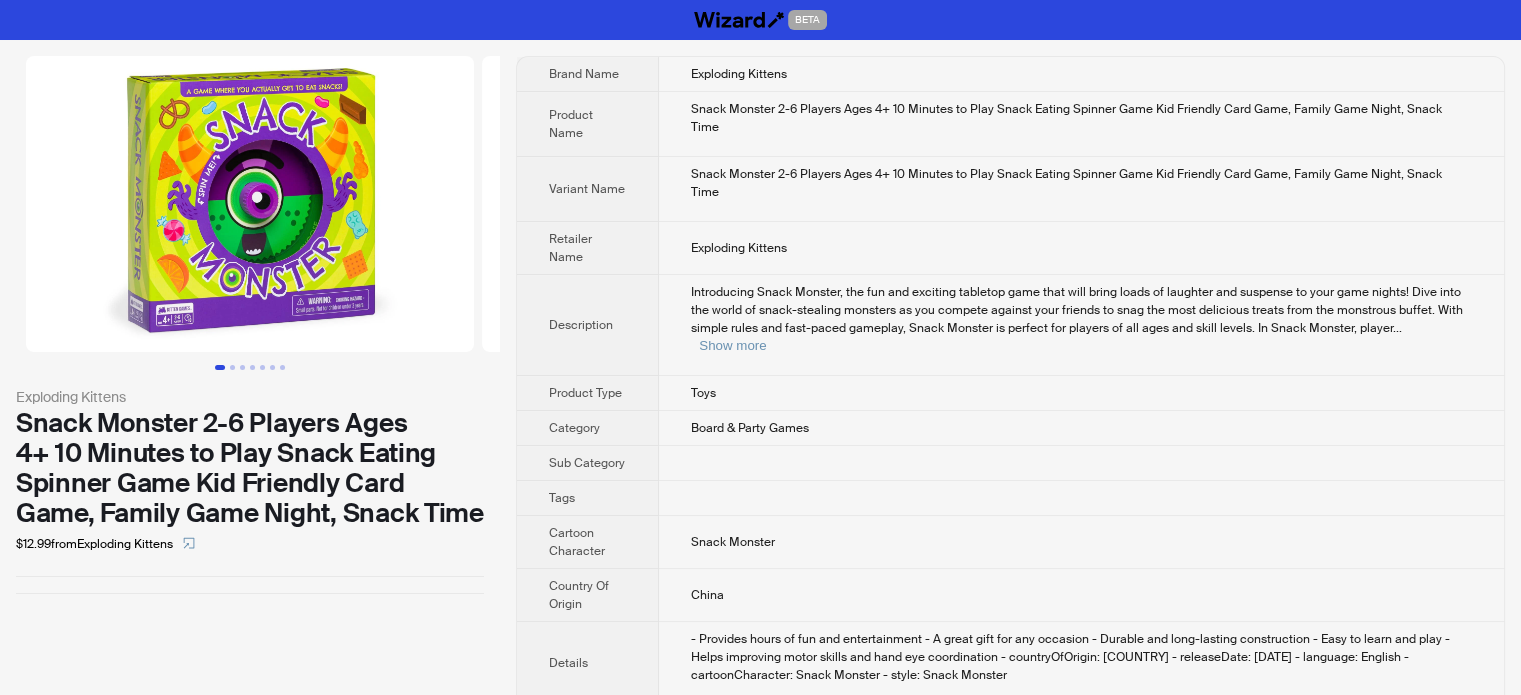click on "Snack Monster" at bounding box center [1081, 542] 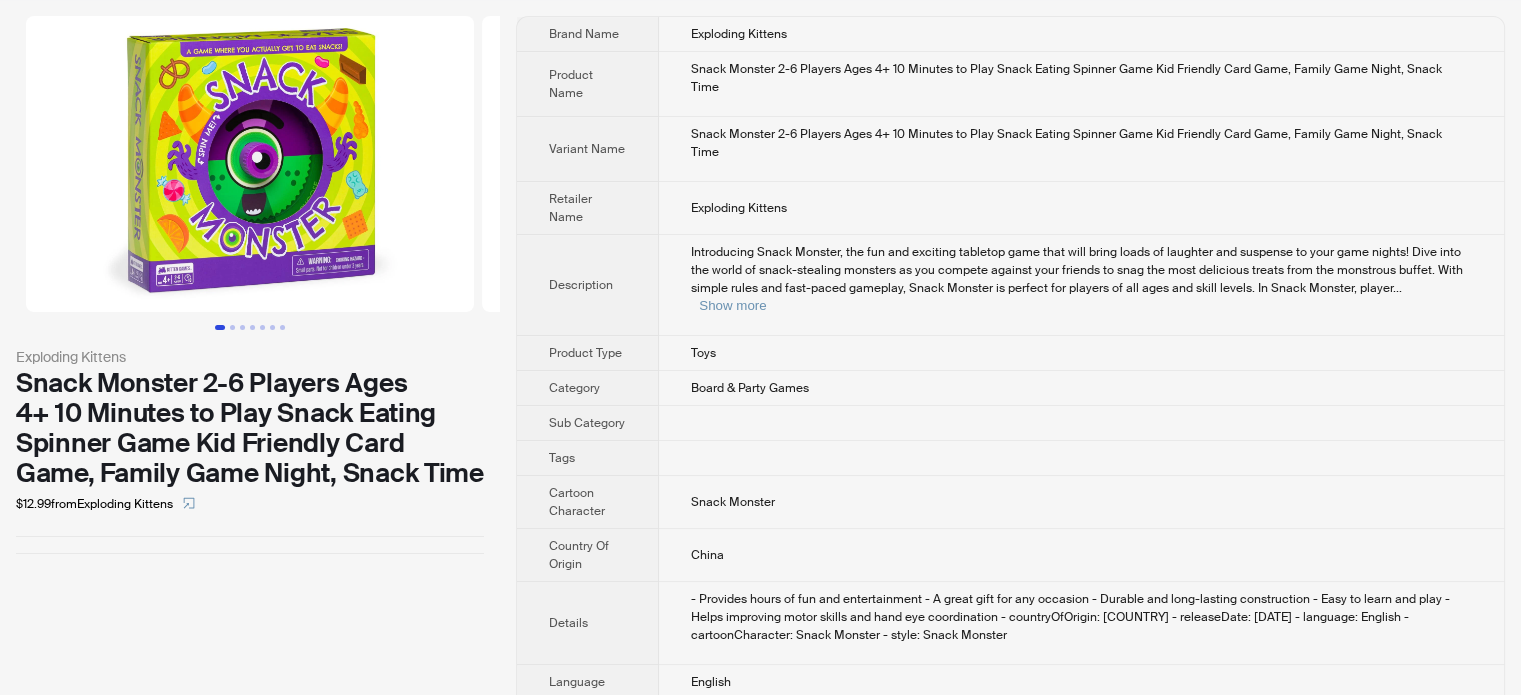 scroll, scrollTop: 80, scrollLeft: 0, axis: vertical 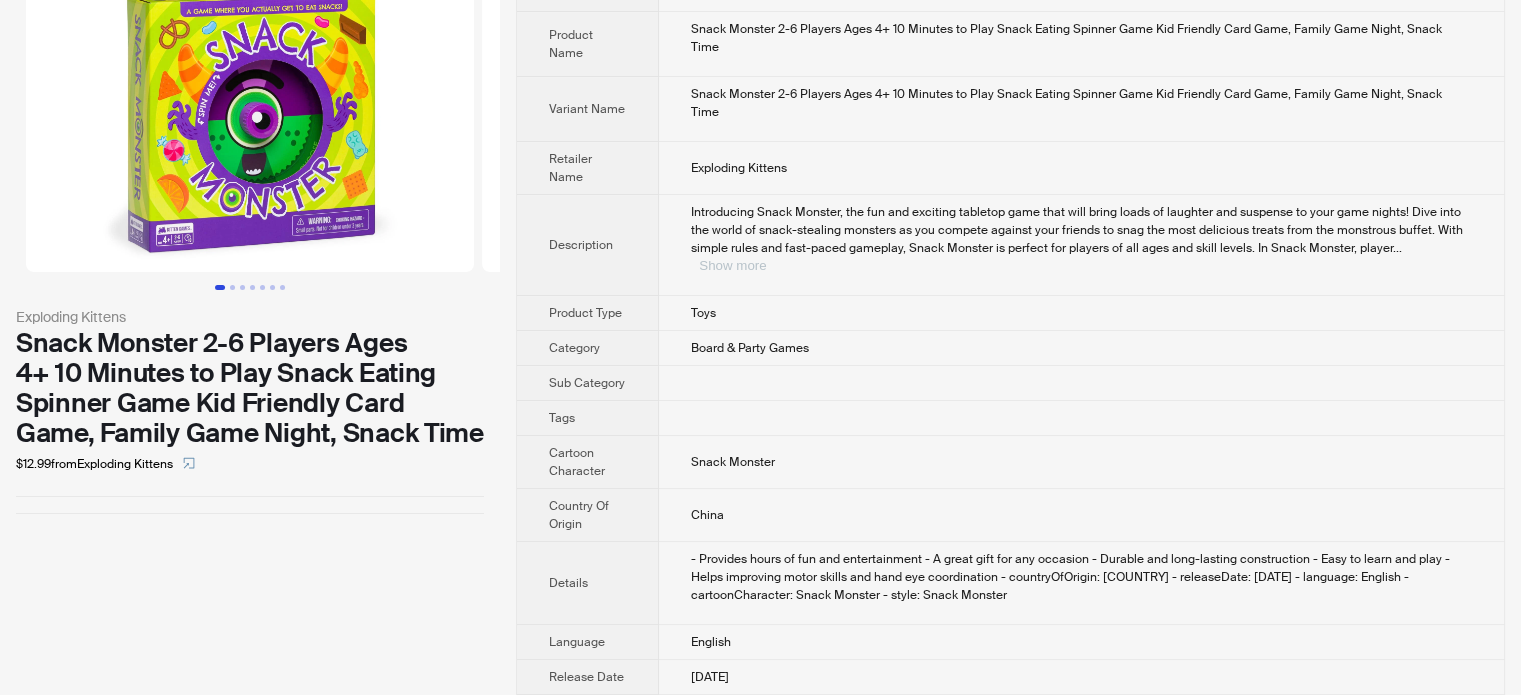 click on "Show more" at bounding box center [732, 265] 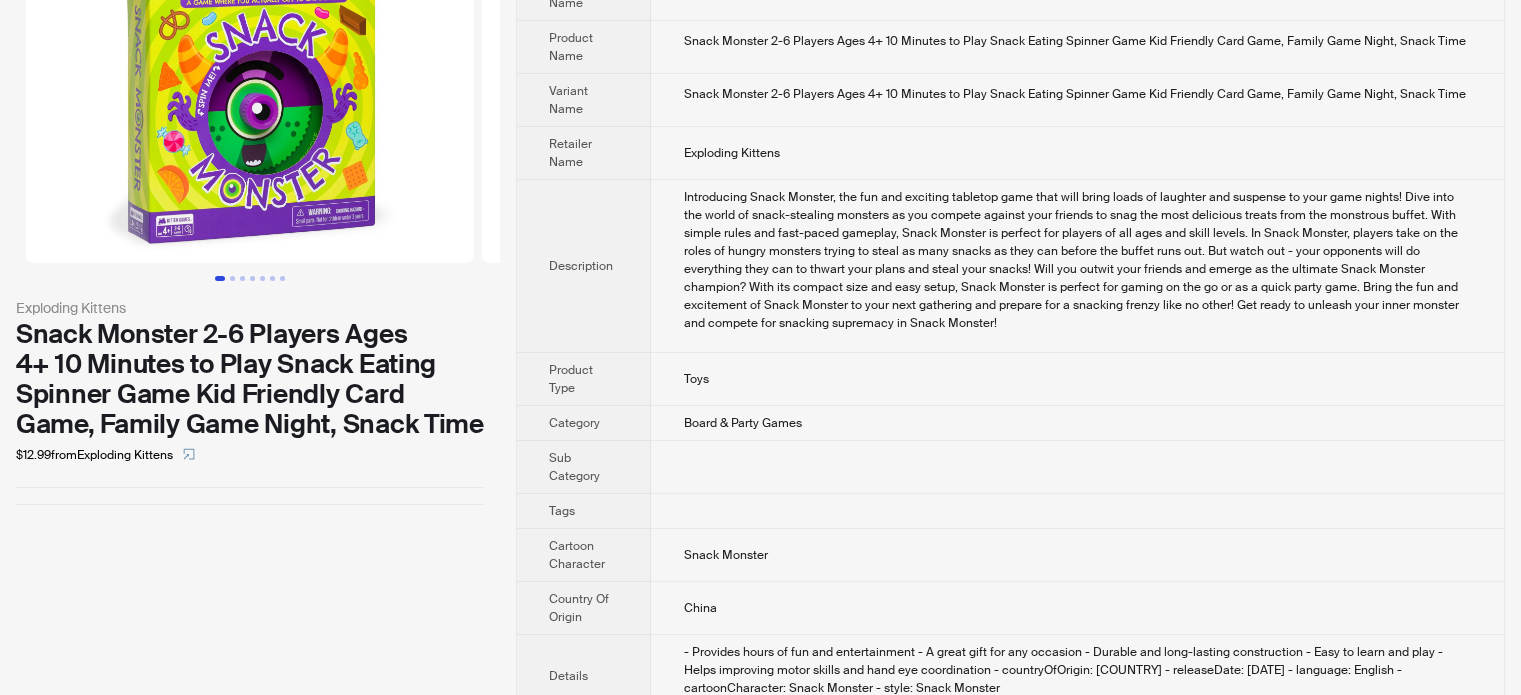 scroll, scrollTop: 0, scrollLeft: 0, axis: both 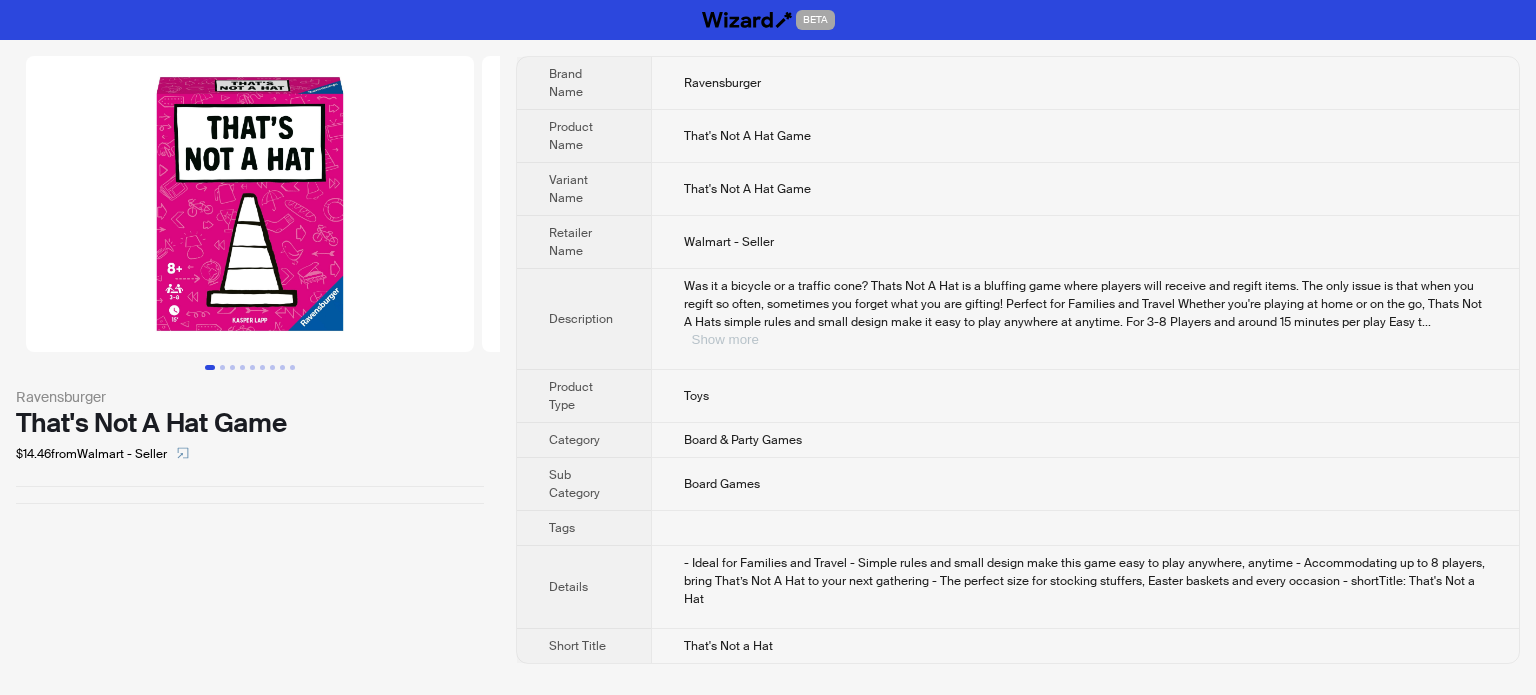click on "Show more" at bounding box center [725, 339] 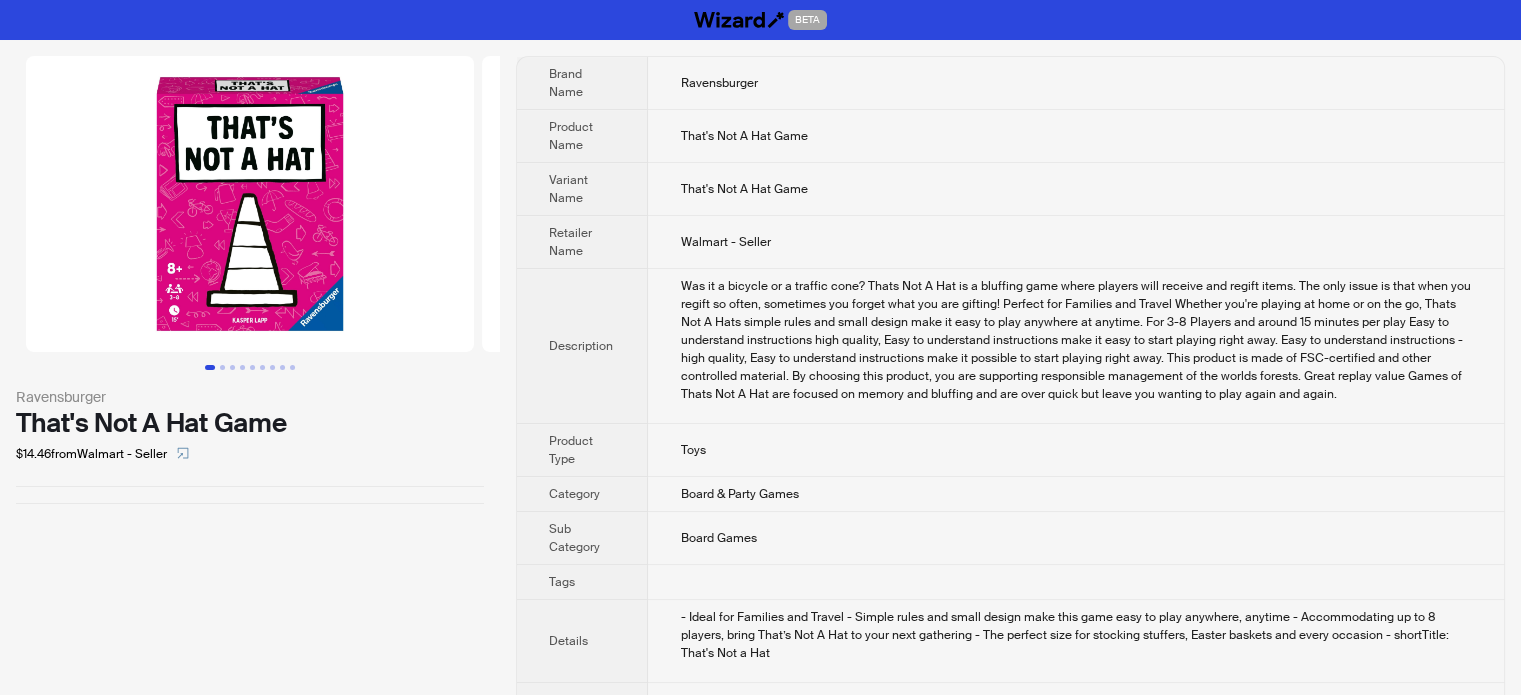 click at bounding box center [250, 204] 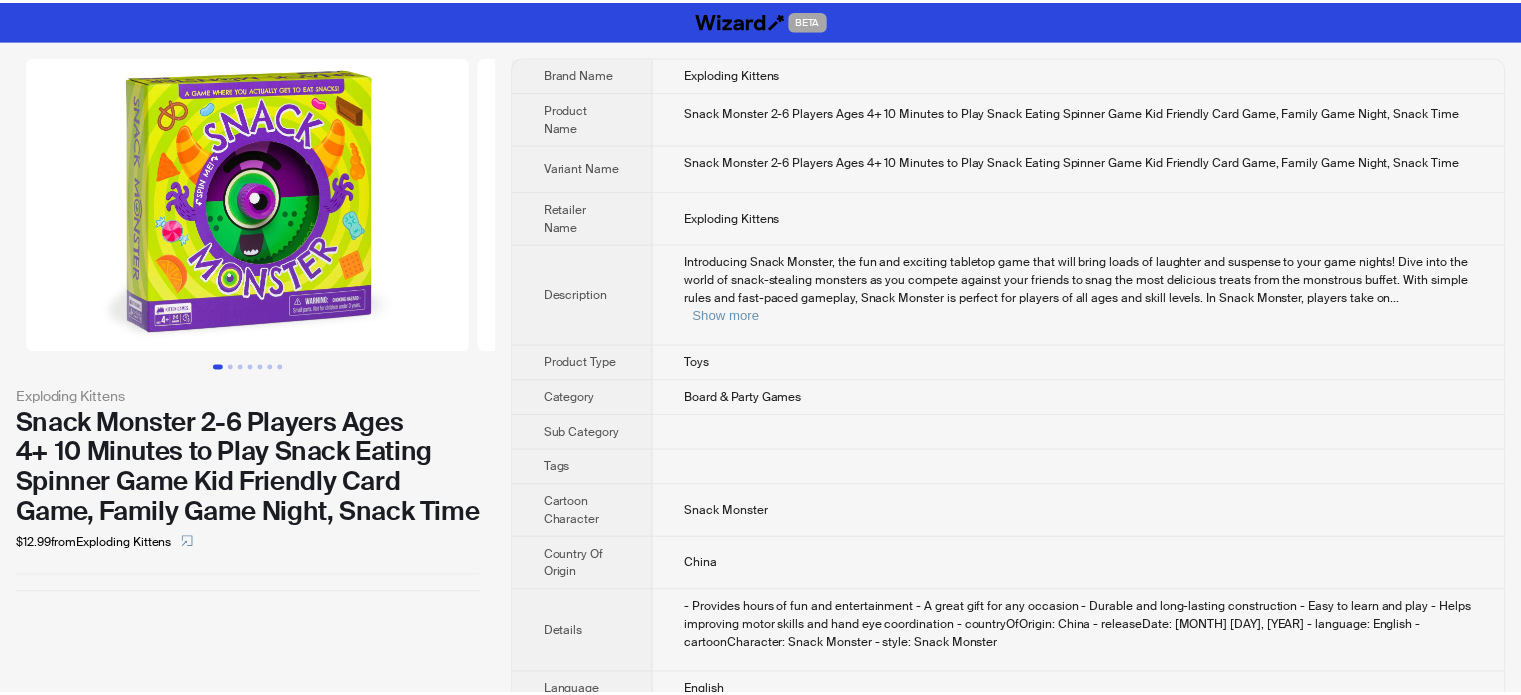 scroll, scrollTop: 0, scrollLeft: 0, axis: both 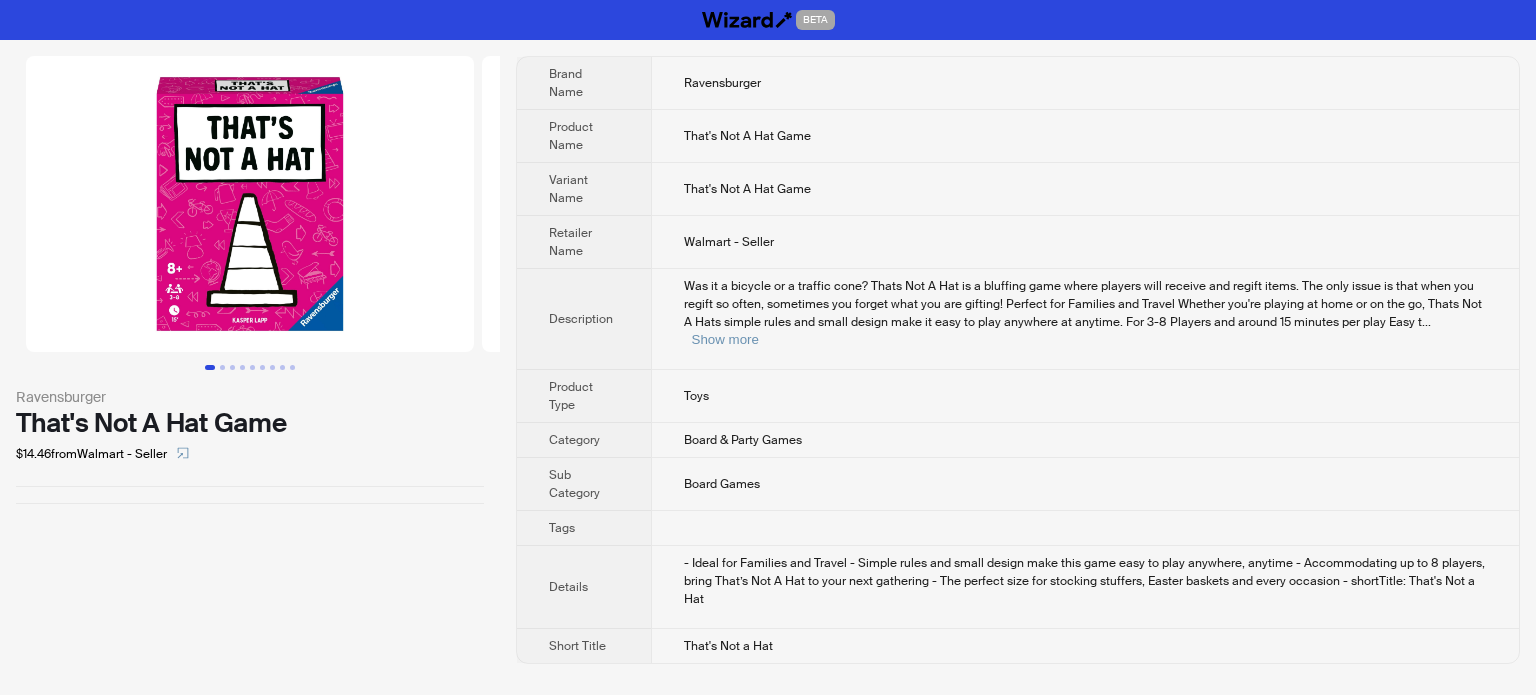 click at bounding box center [250, 204] 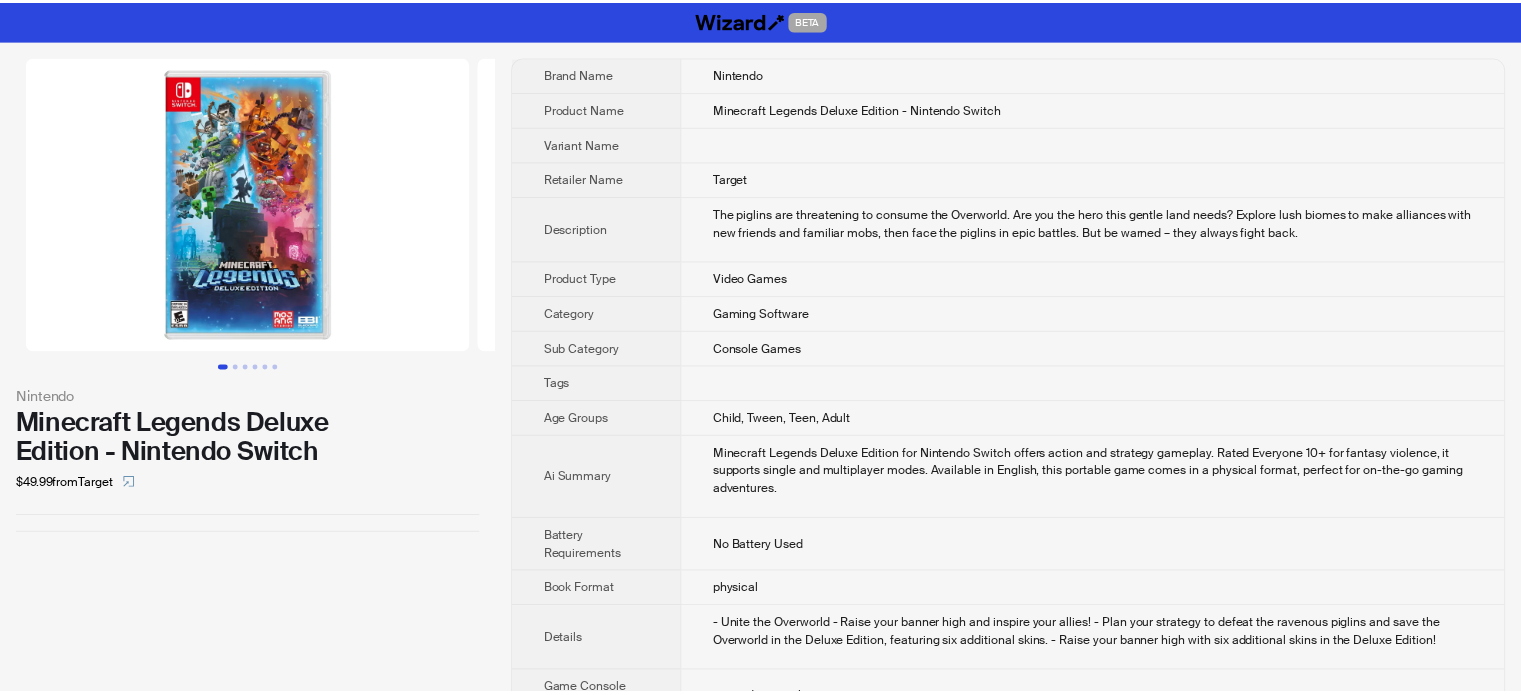 scroll, scrollTop: 0, scrollLeft: 0, axis: both 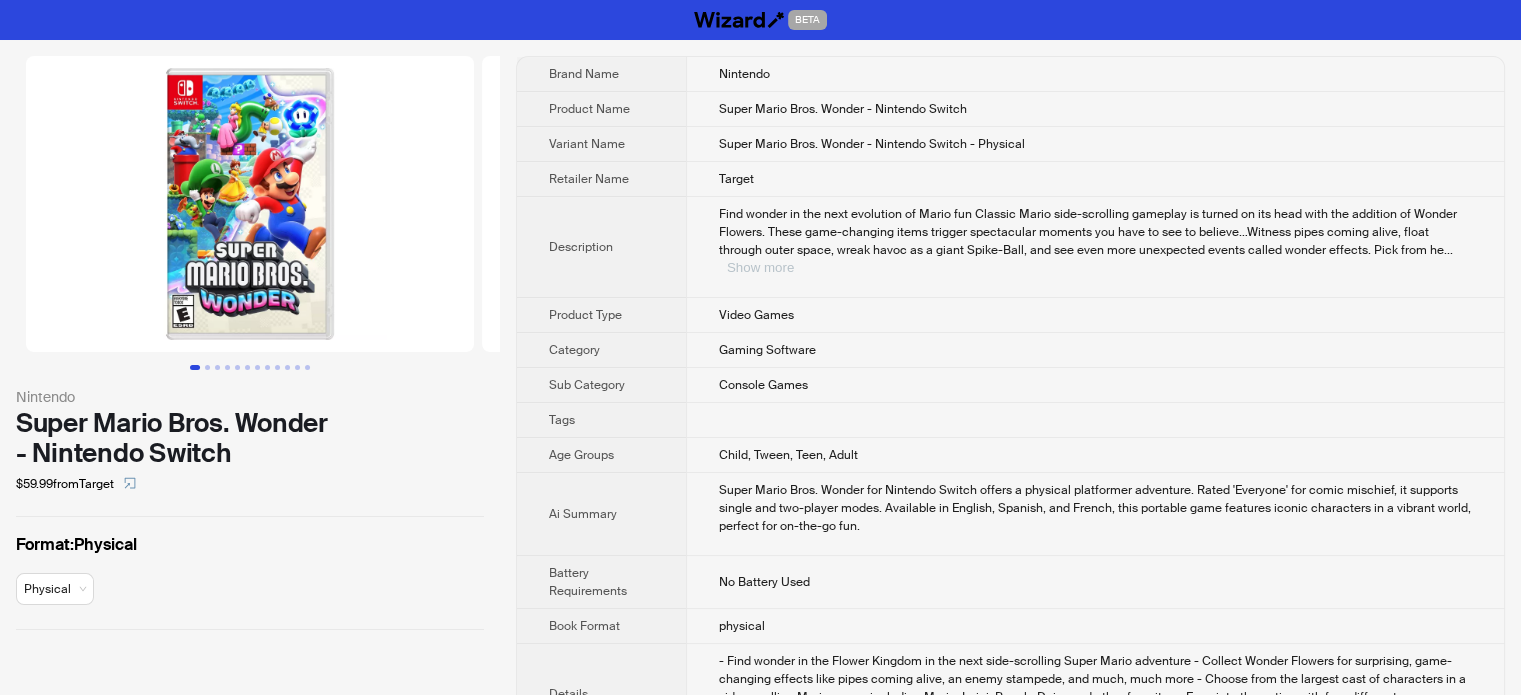 click on "Show more" at bounding box center [760, 267] 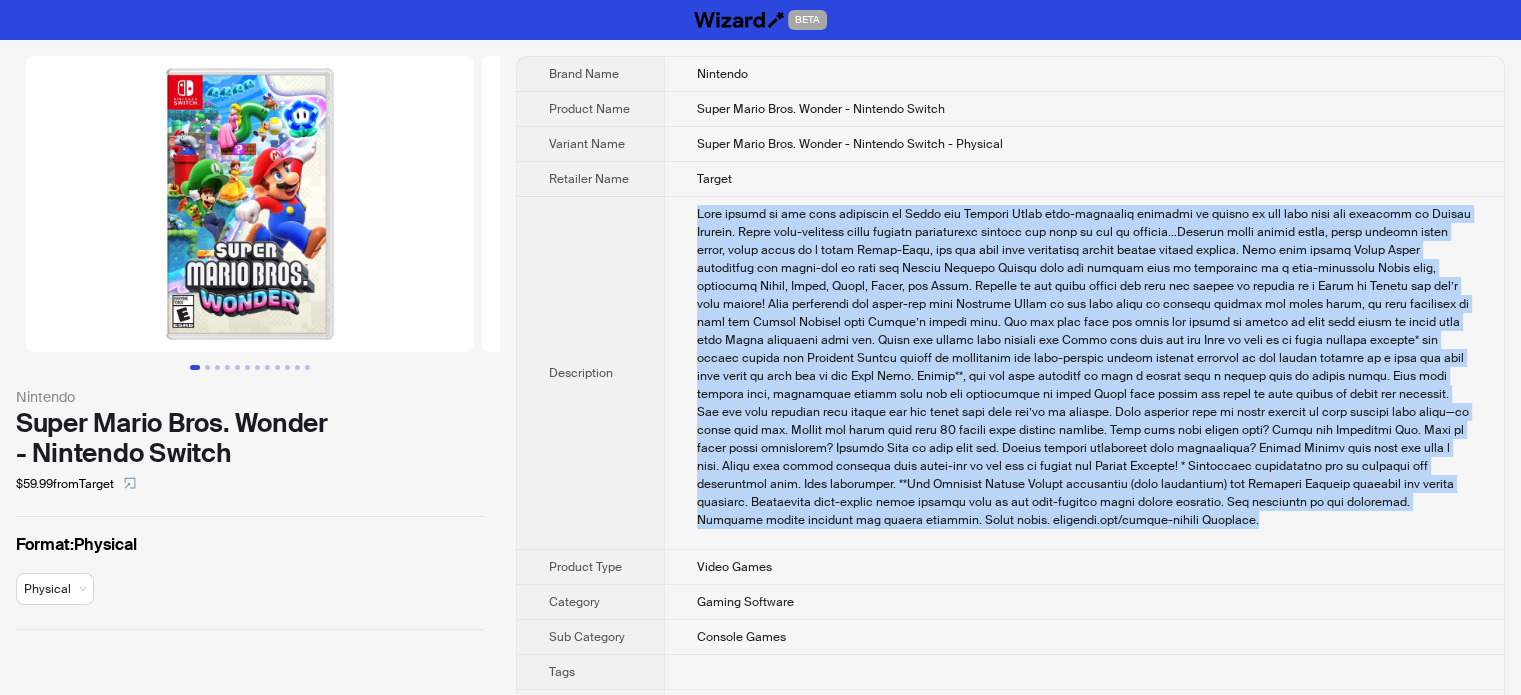 drag, startPoint x: 689, startPoint y: 201, endPoint x: 925, endPoint y: 523, distance: 399.22424 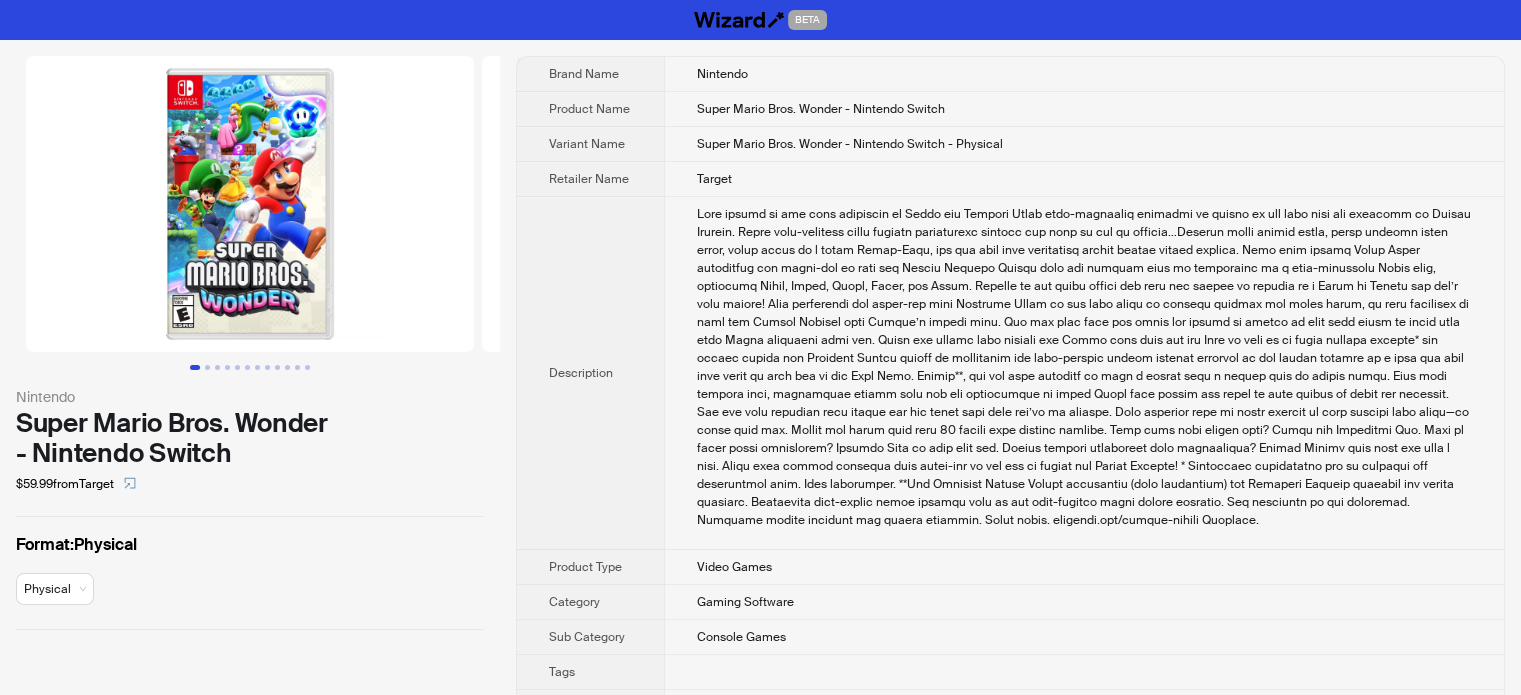 click on "Description" at bounding box center (590, 373) 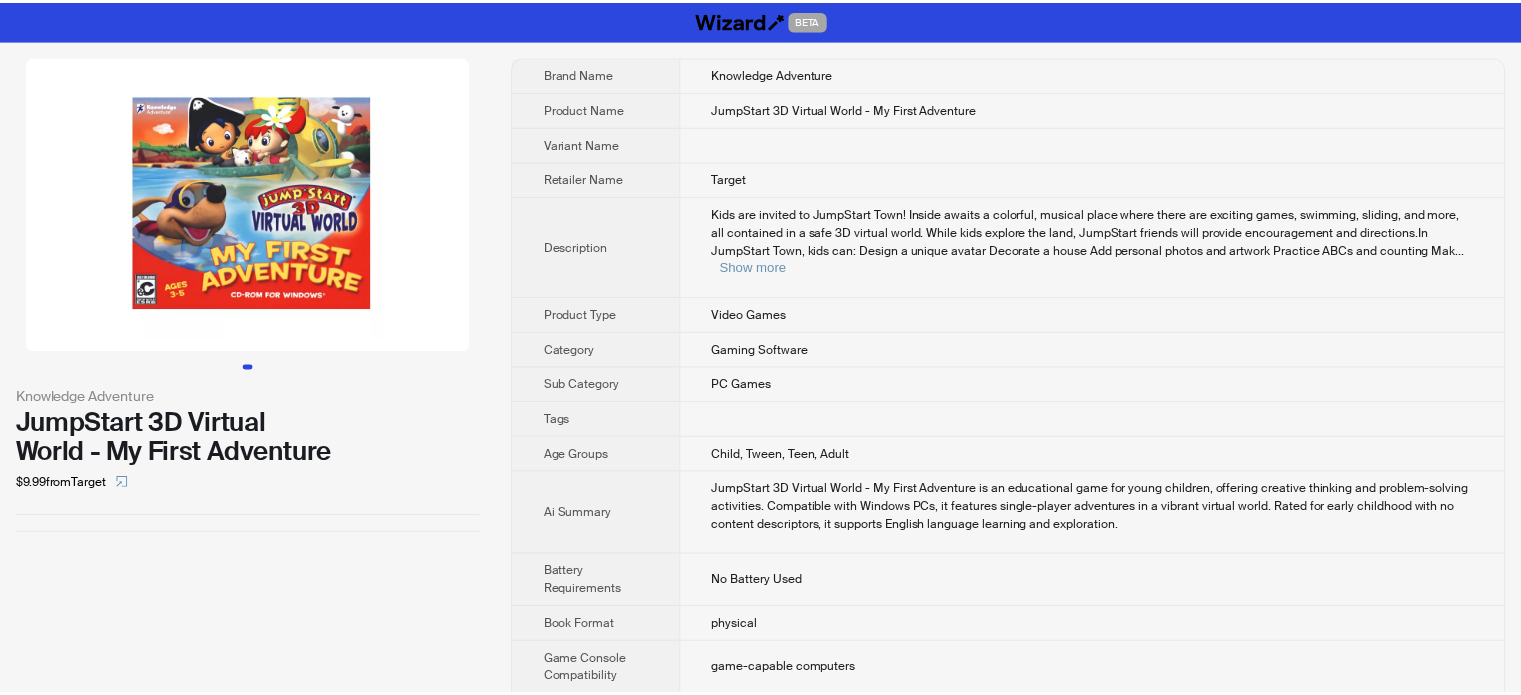 scroll, scrollTop: 0, scrollLeft: 0, axis: both 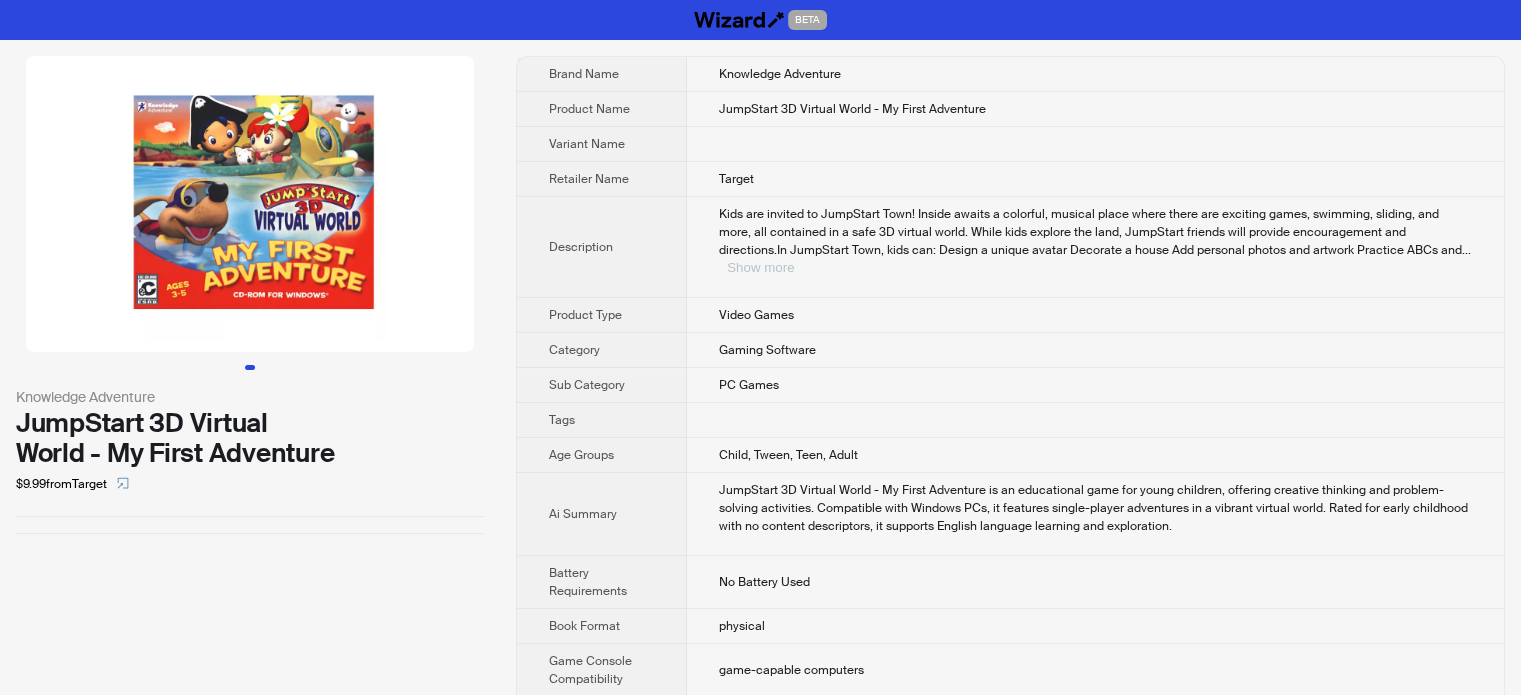 click on "Show more" at bounding box center (760, 267) 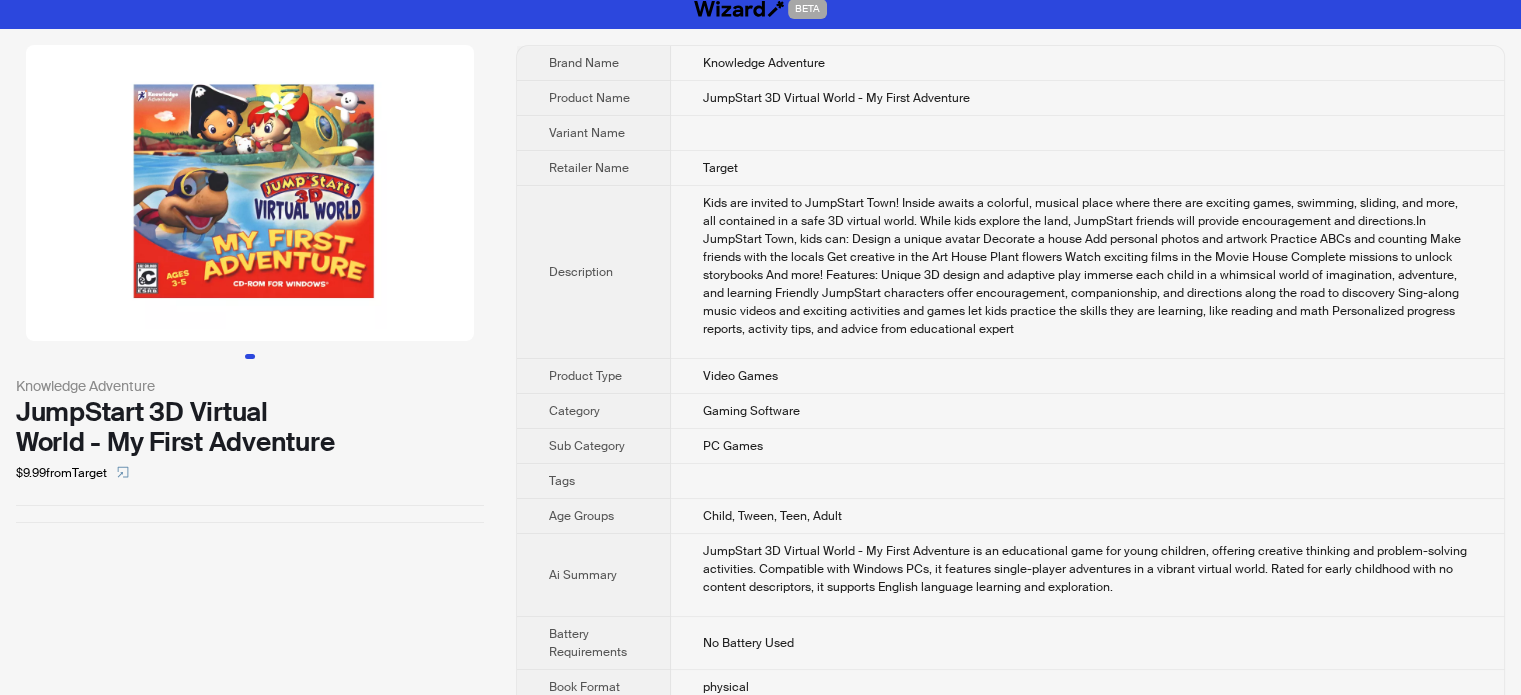 scroll, scrollTop: 0, scrollLeft: 0, axis: both 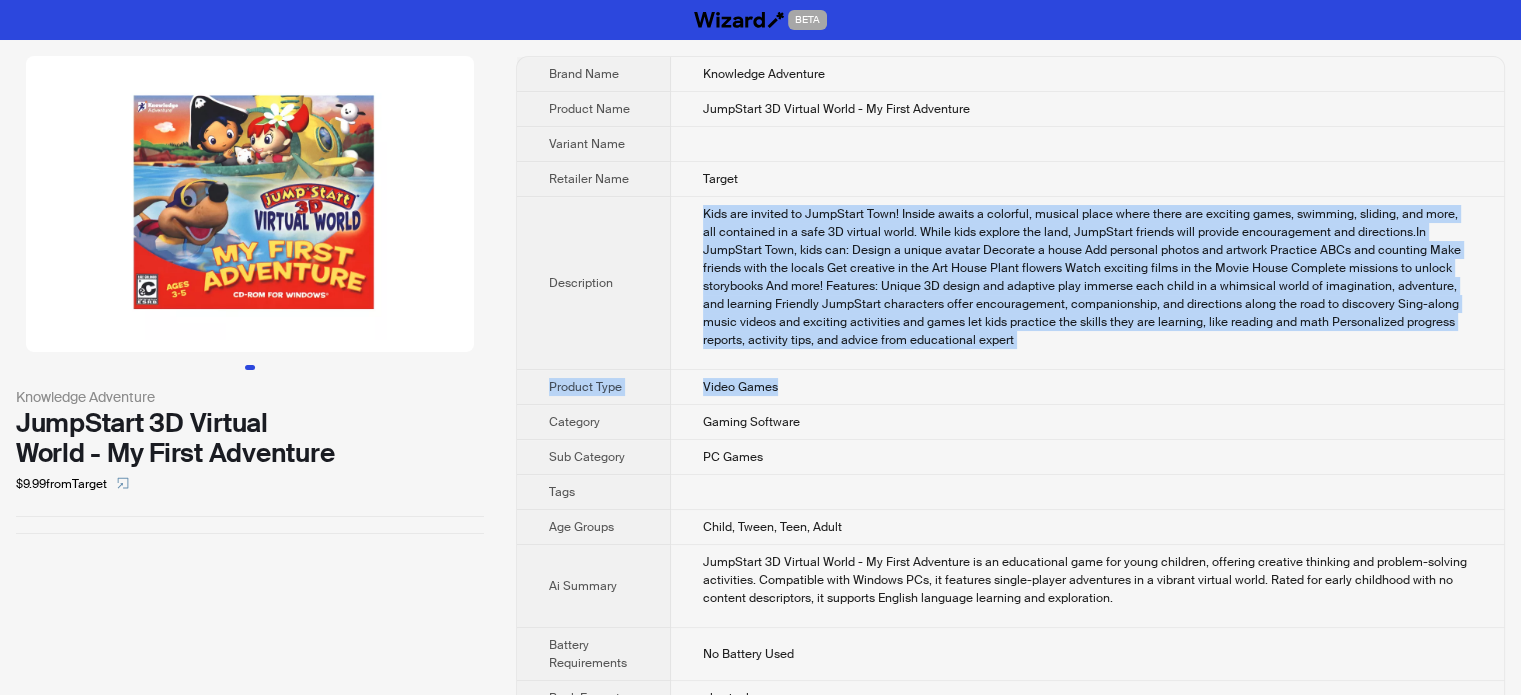 drag, startPoint x: 692, startPoint y: 203, endPoint x: 957, endPoint y: 375, distance: 315.92563 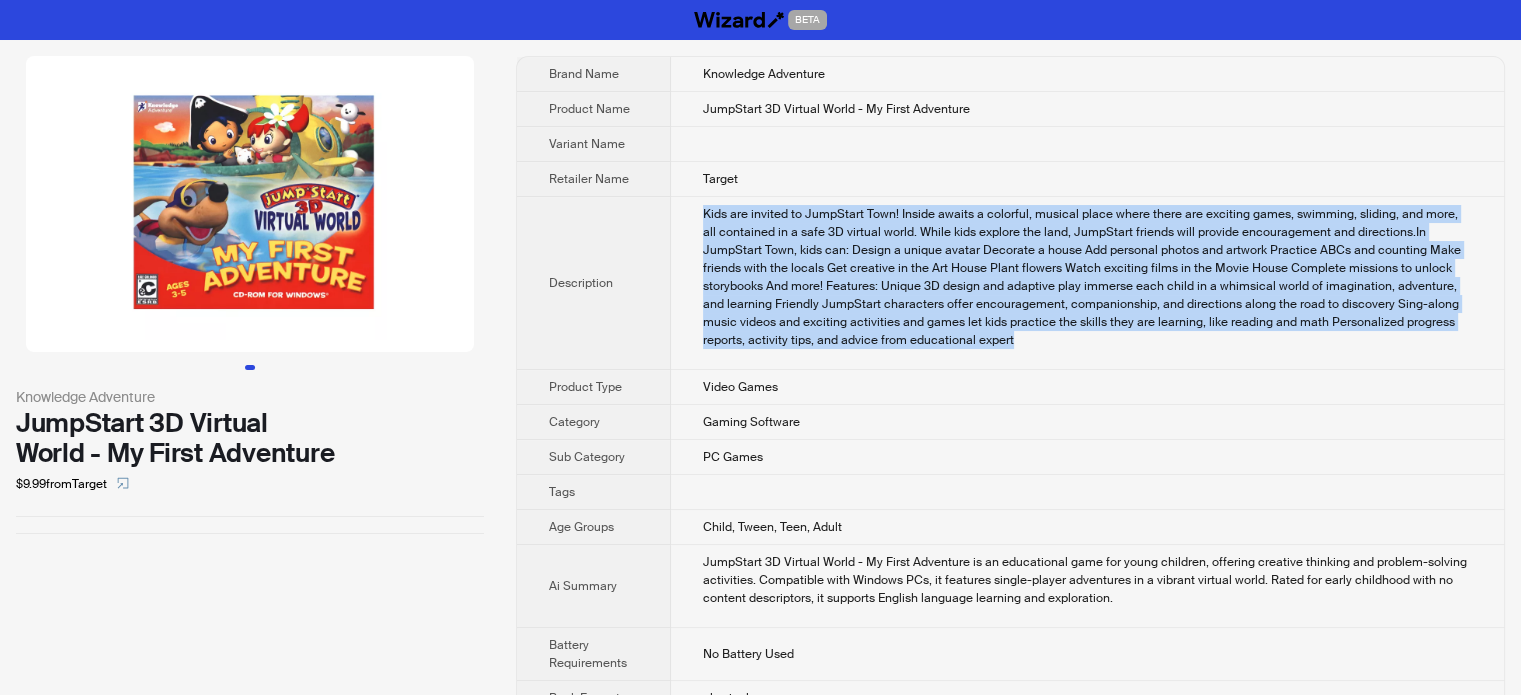 drag, startPoint x: 936, startPoint y: 341, endPoint x: 694, endPoint y: 207, distance: 276.6225 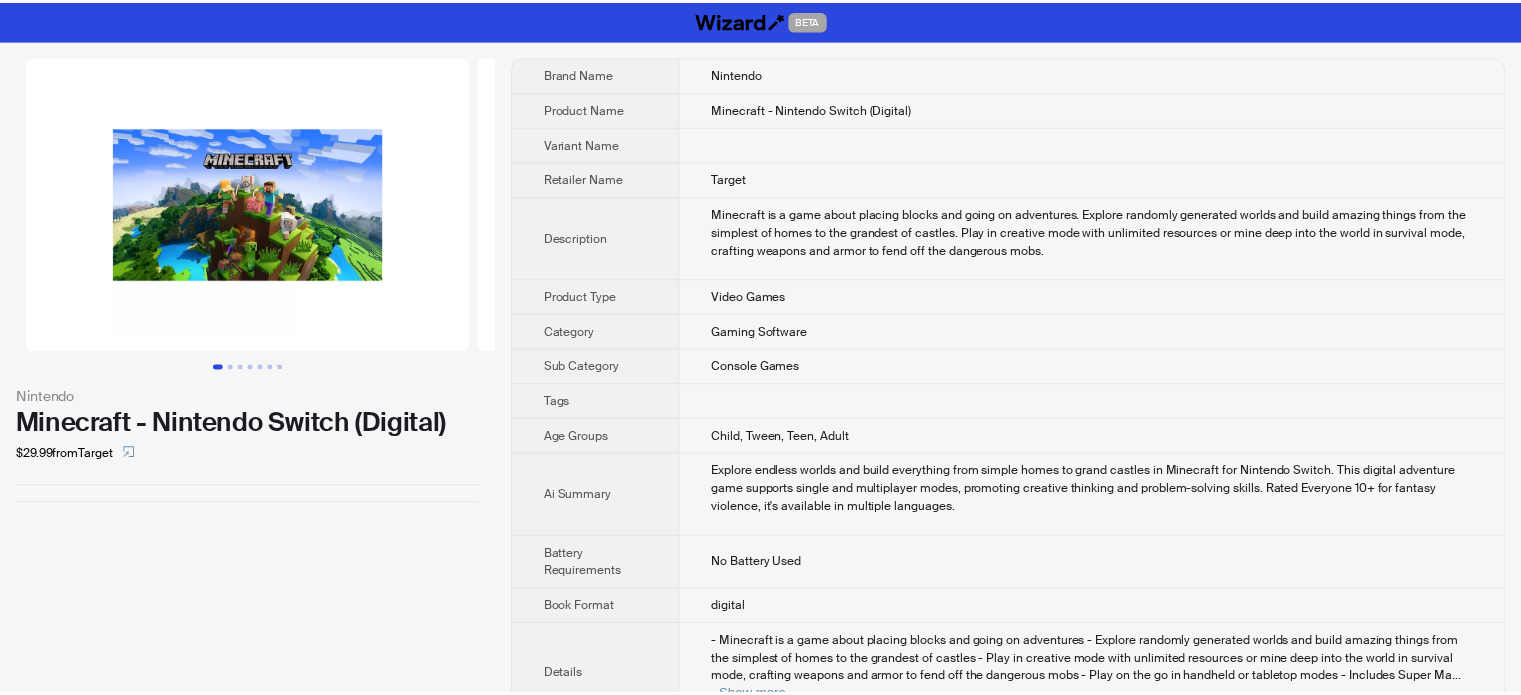 scroll, scrollTop: 0, scrollLeft: 0, axis: both 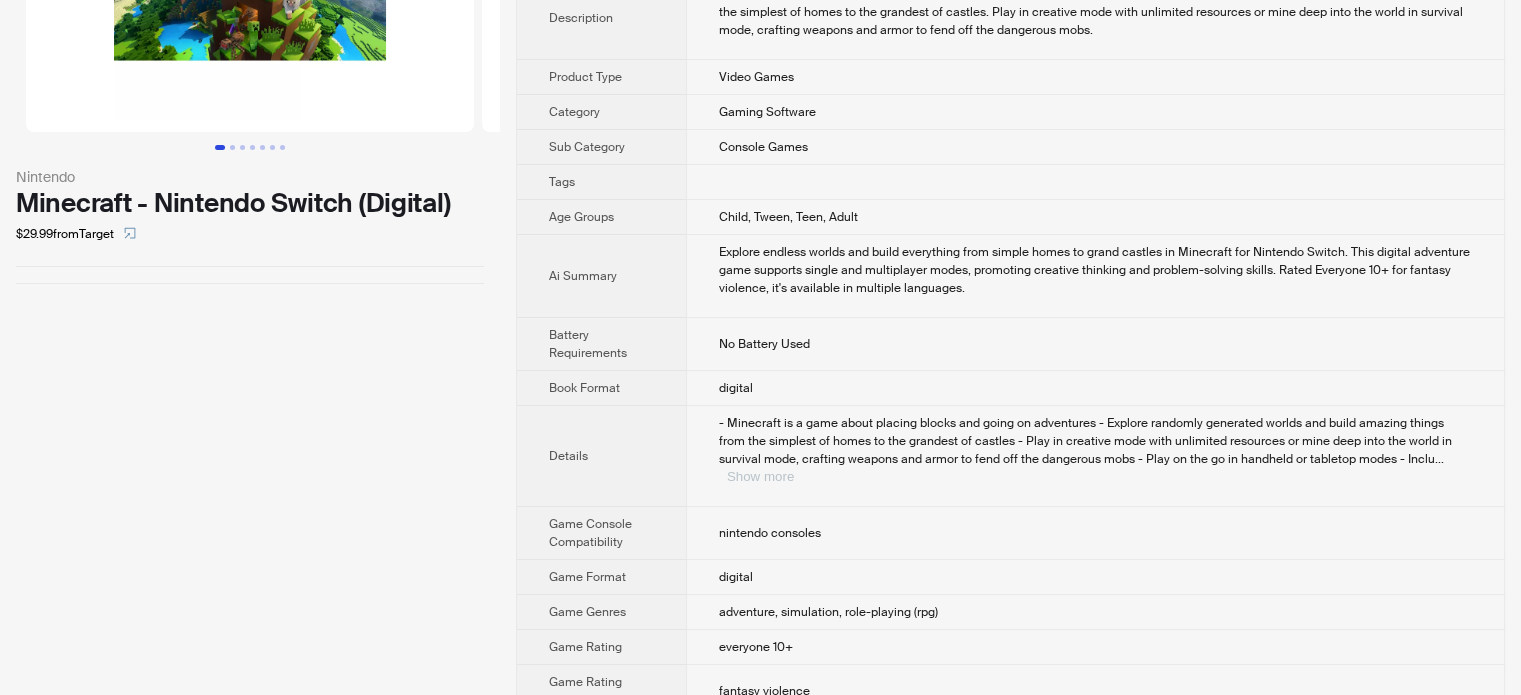 click on "Show more" at bounding box center [760, 476] 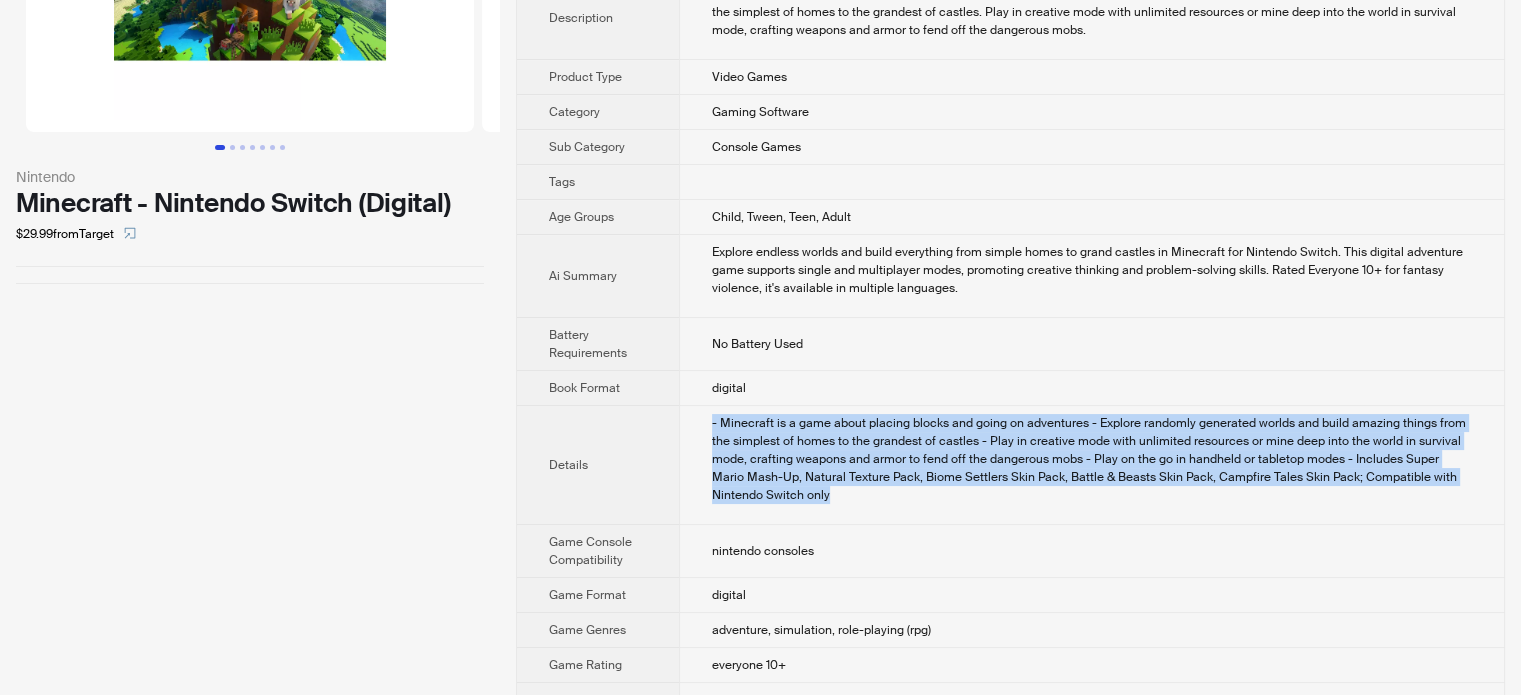 drag, startPoint x: 709, startPoint y: 416, endPoint x: 799, endPoint y: 519, distance: 136.78085 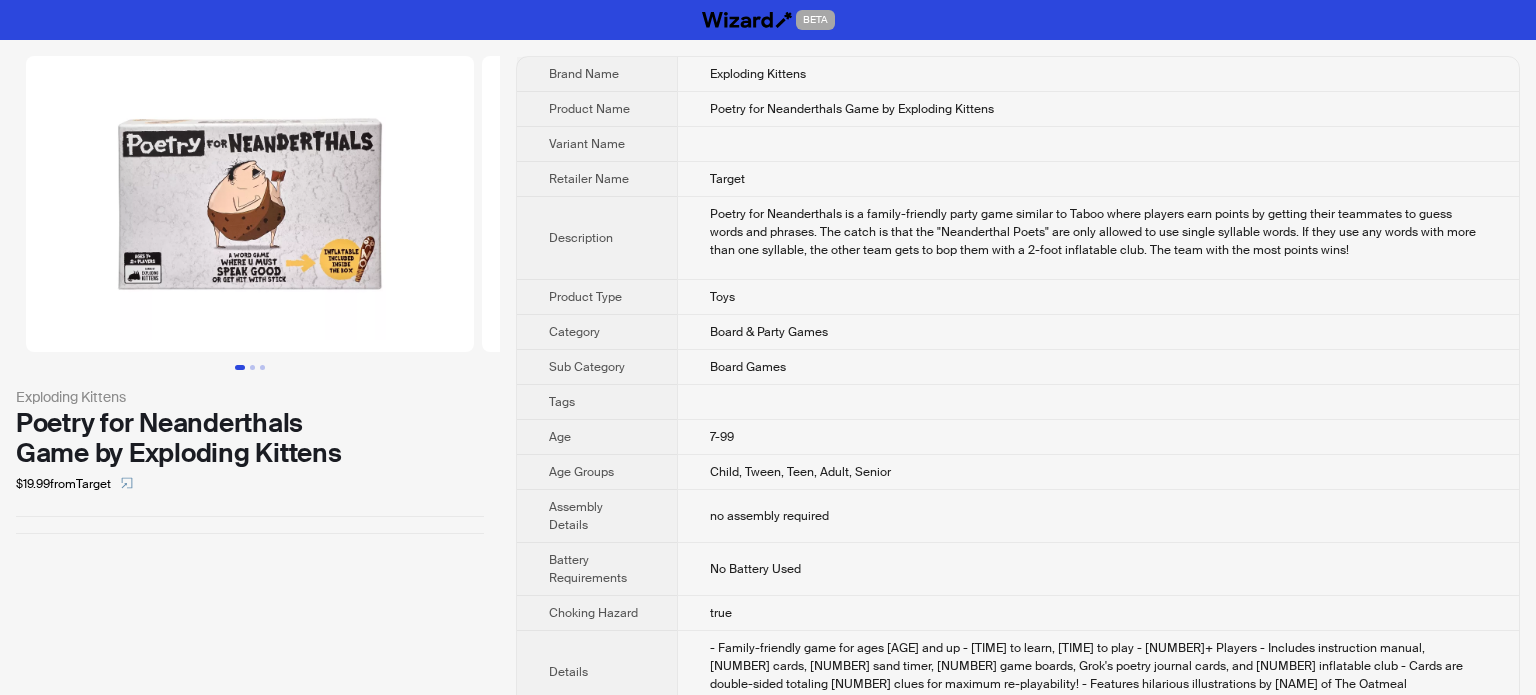 scroll, scrollTop: 0, scrollLeft: 0, axis: both 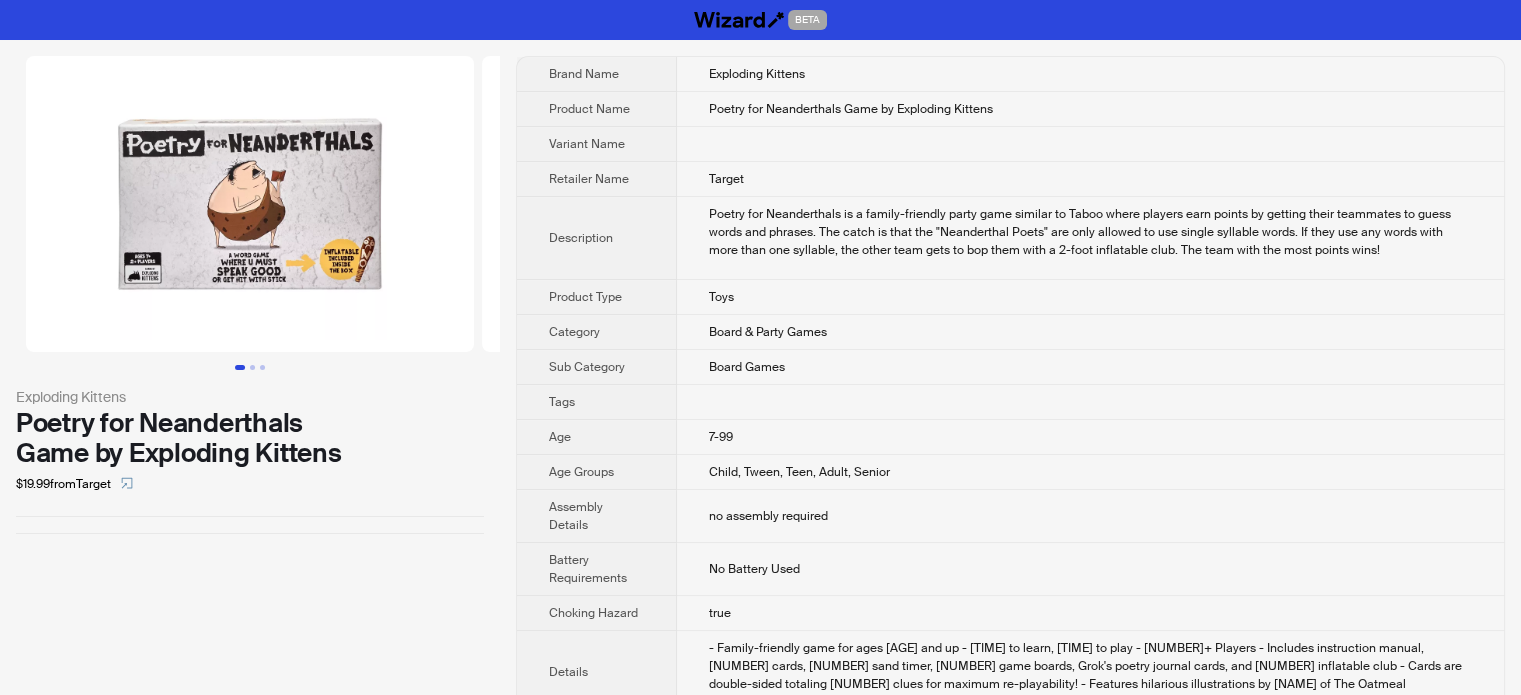 click at bounding box center [250, 204] 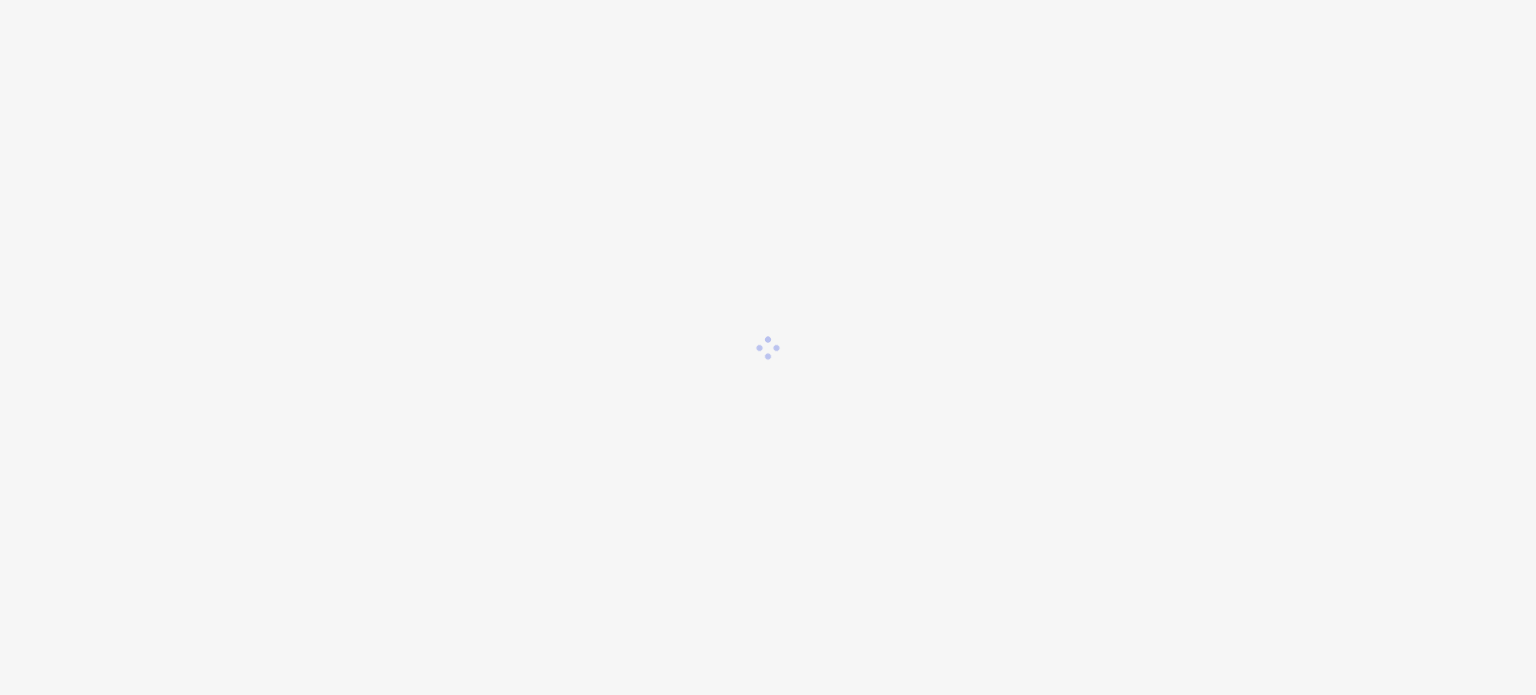 scroll, scrollTop: 0, scrollLeft: 0, axis: both 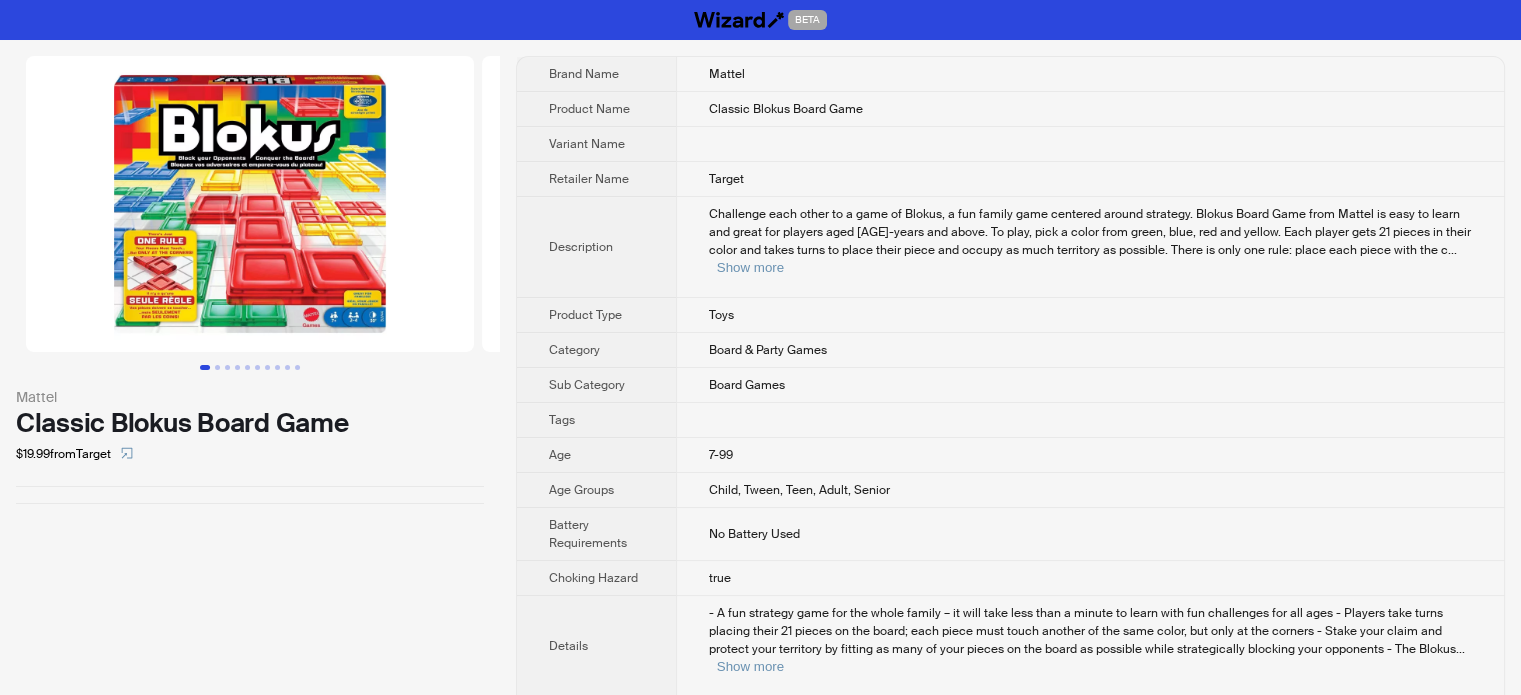 click at bounding box center (250, 204) 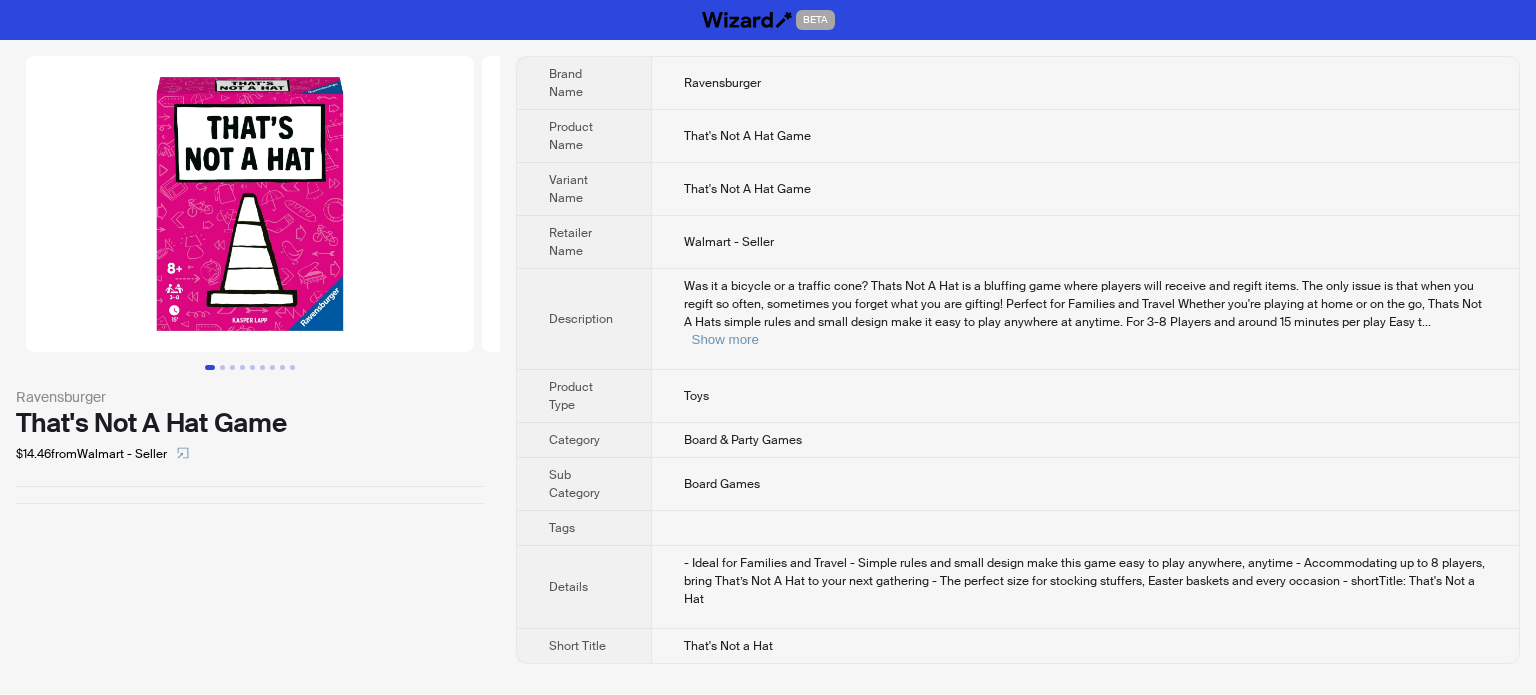 scroll, scrollTop: 0, scrollLeft: 0, axis: both 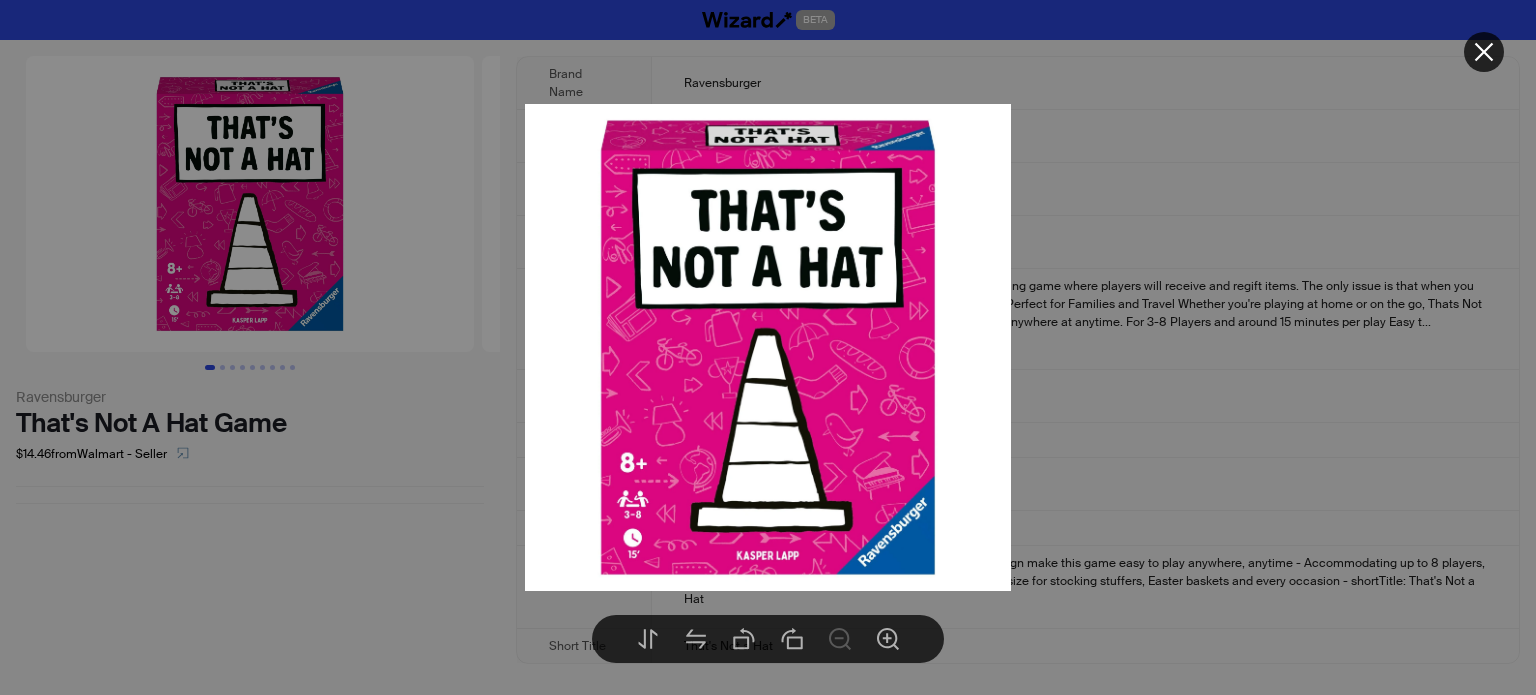 click at bounding box center [768, 347] 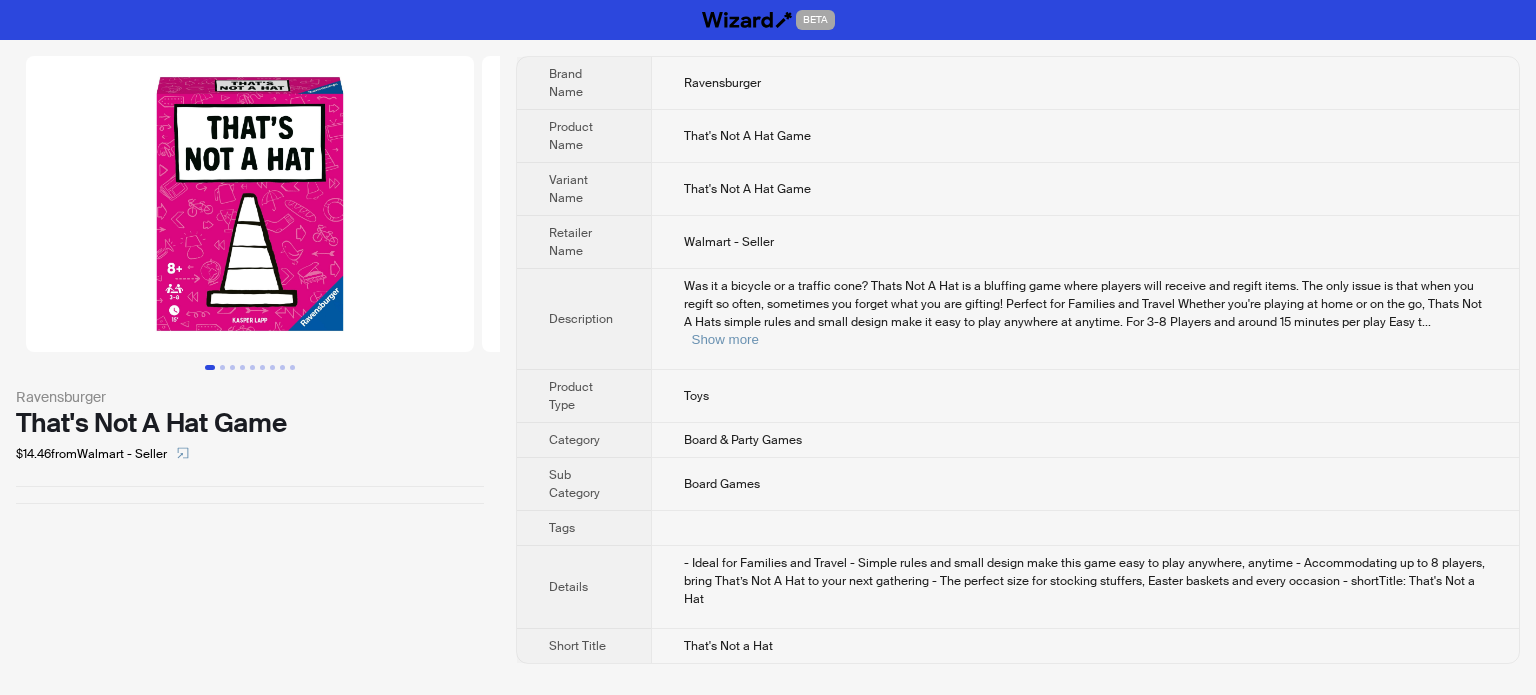 click at bounding box center [250, 204] 